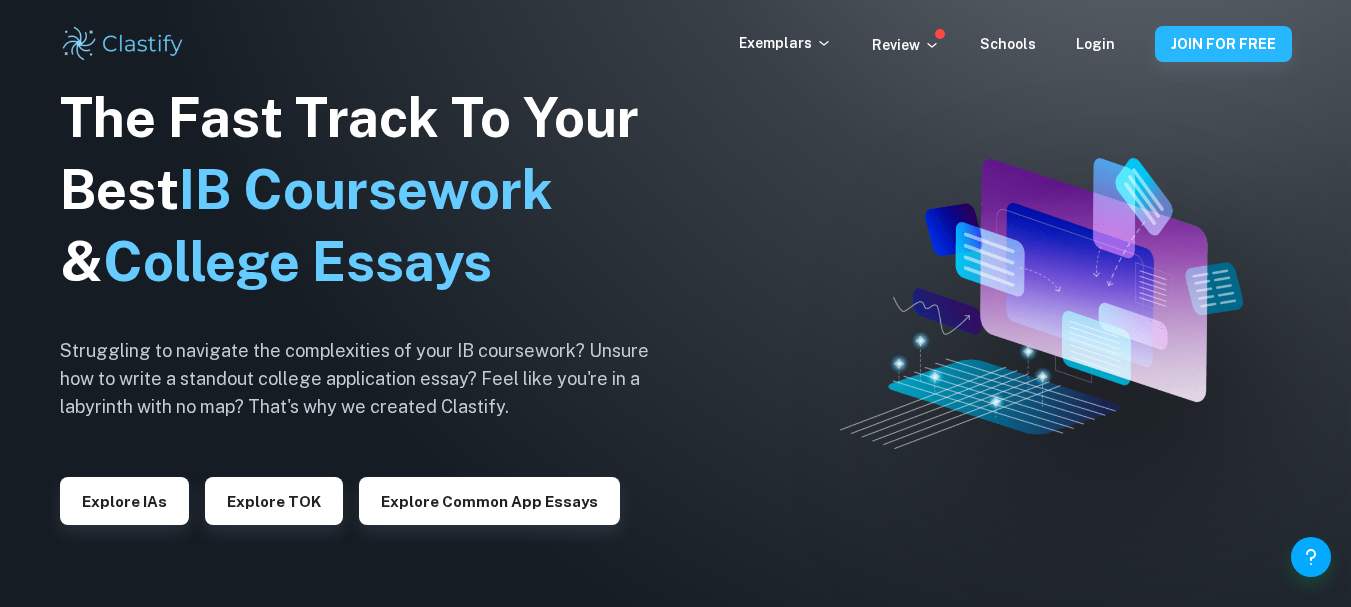 scroll, scrollTop: 0, scrollLeft: 0, axis: both 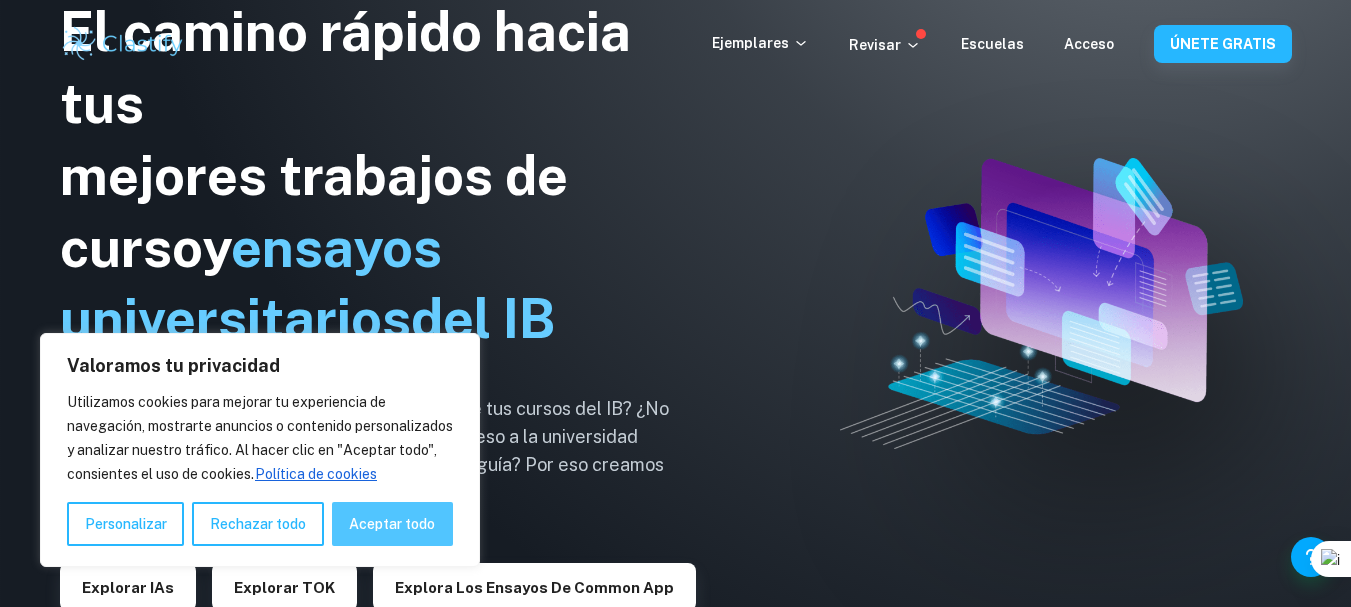click on "Aceptar todo" at bounding box center [392, 524] 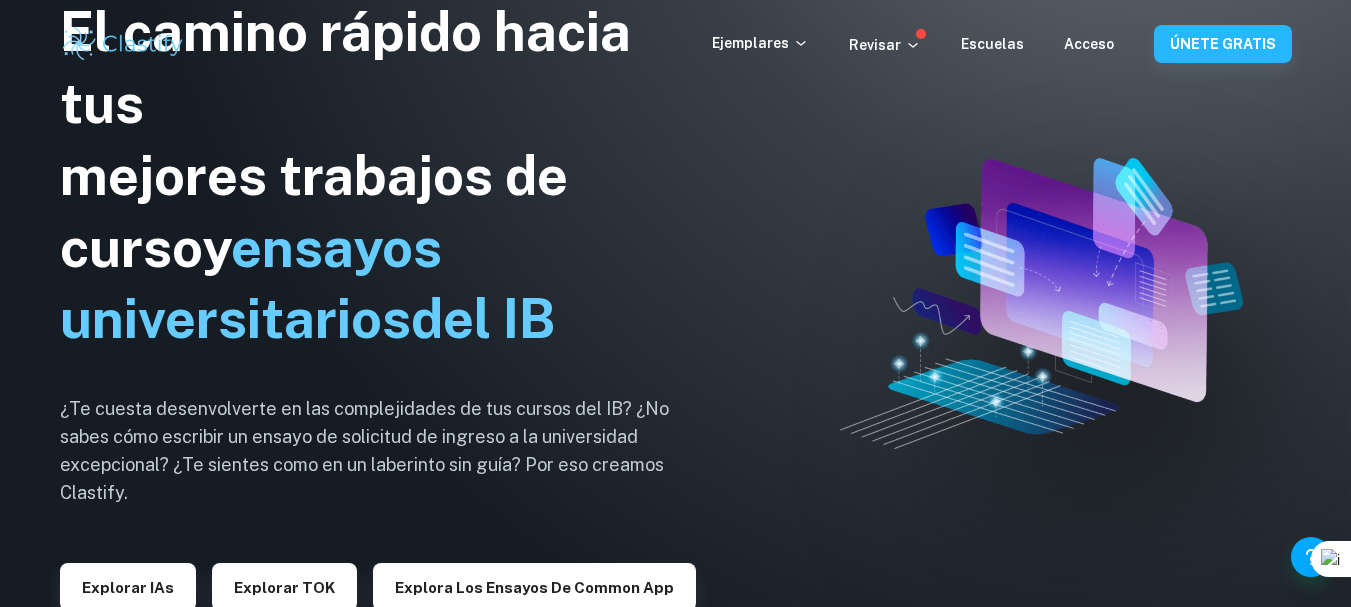 checkbox on "true" 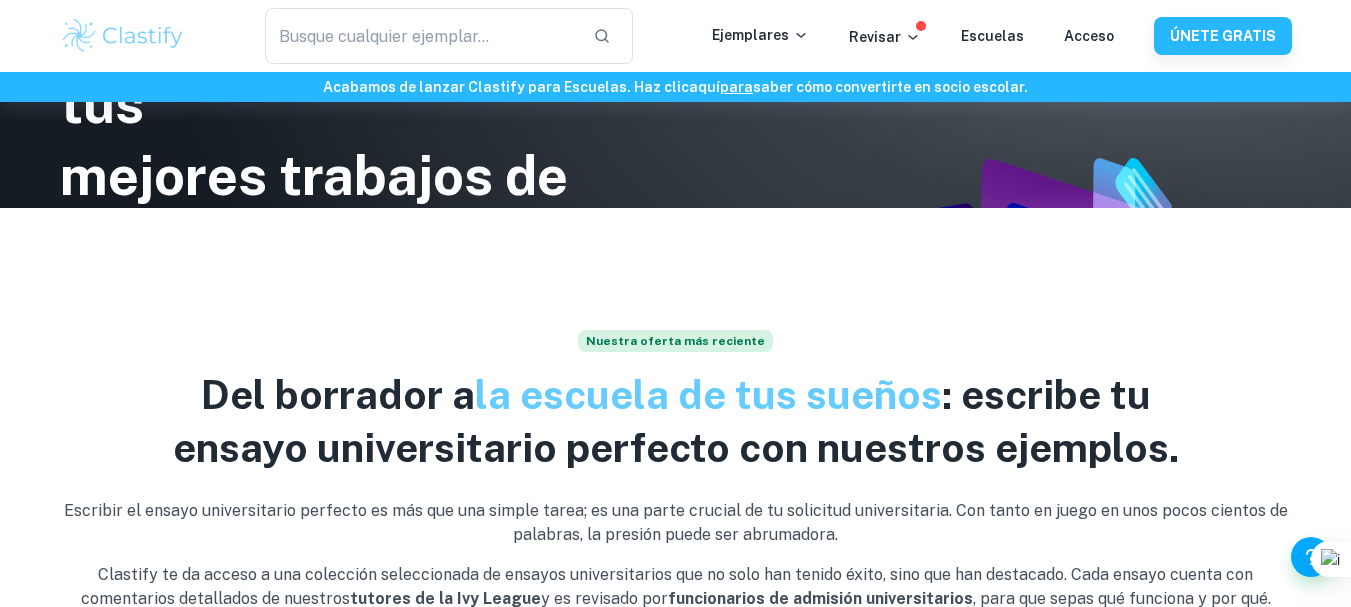 scroll, scrollTop: 0, scrollLeft: 0, axis: both 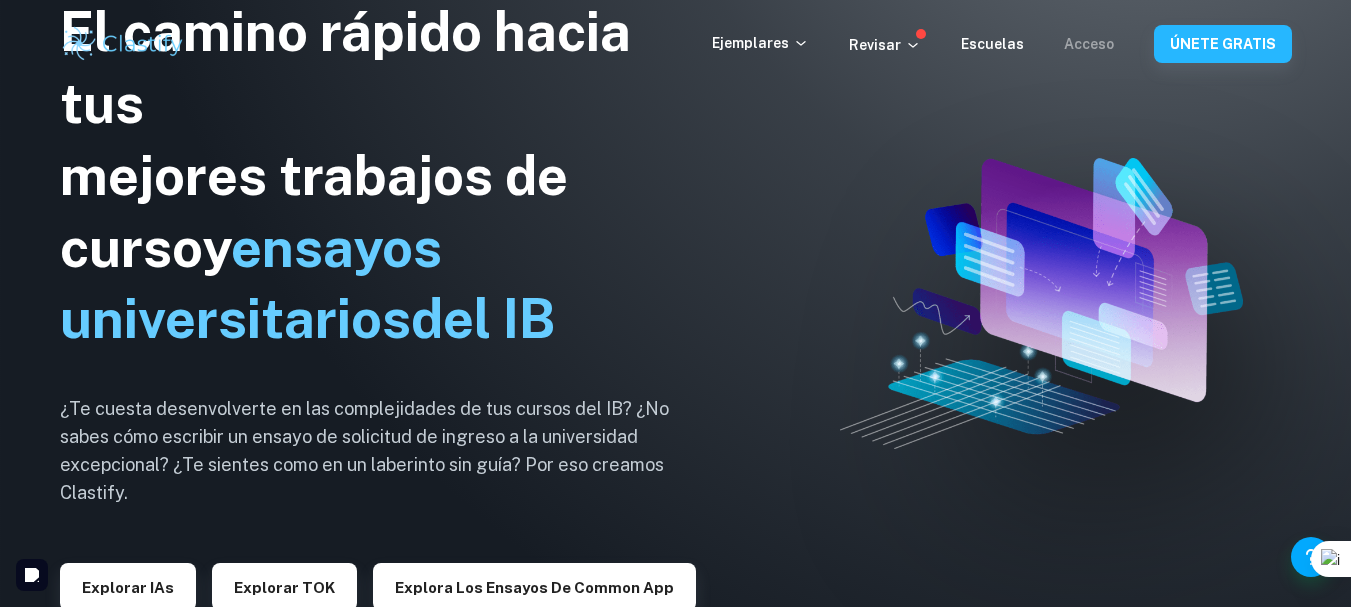 click on "Acceso" at bounding box center [1089, 44] 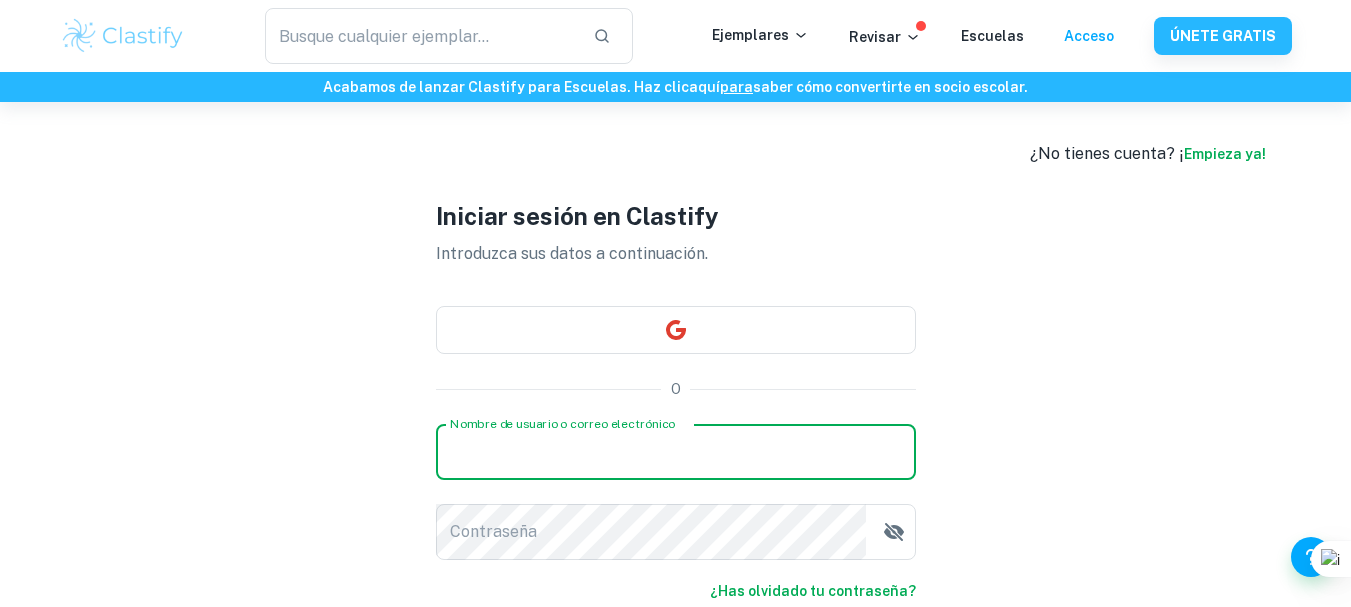 click on "Nombre de usuario o correo electrónico" at bounding box center [676, 452] 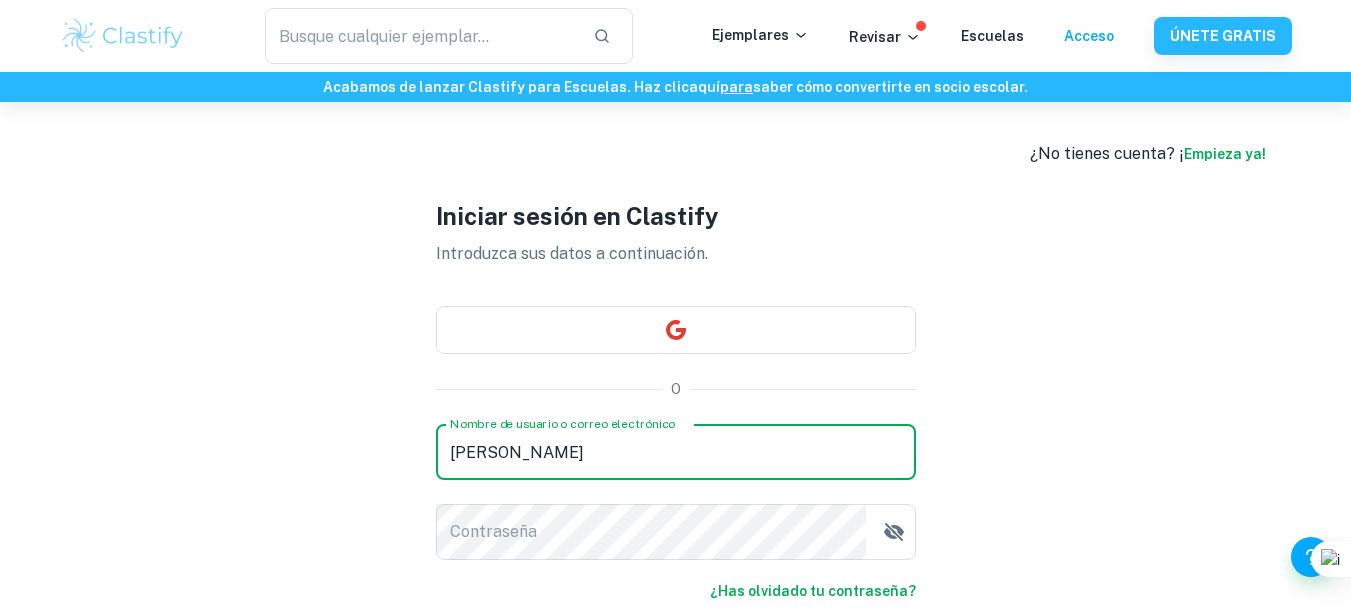 drag, startPoint x: 653, startPoint y: 445, endPoint x: 386, endPoint y: 470, distance: 268.16785 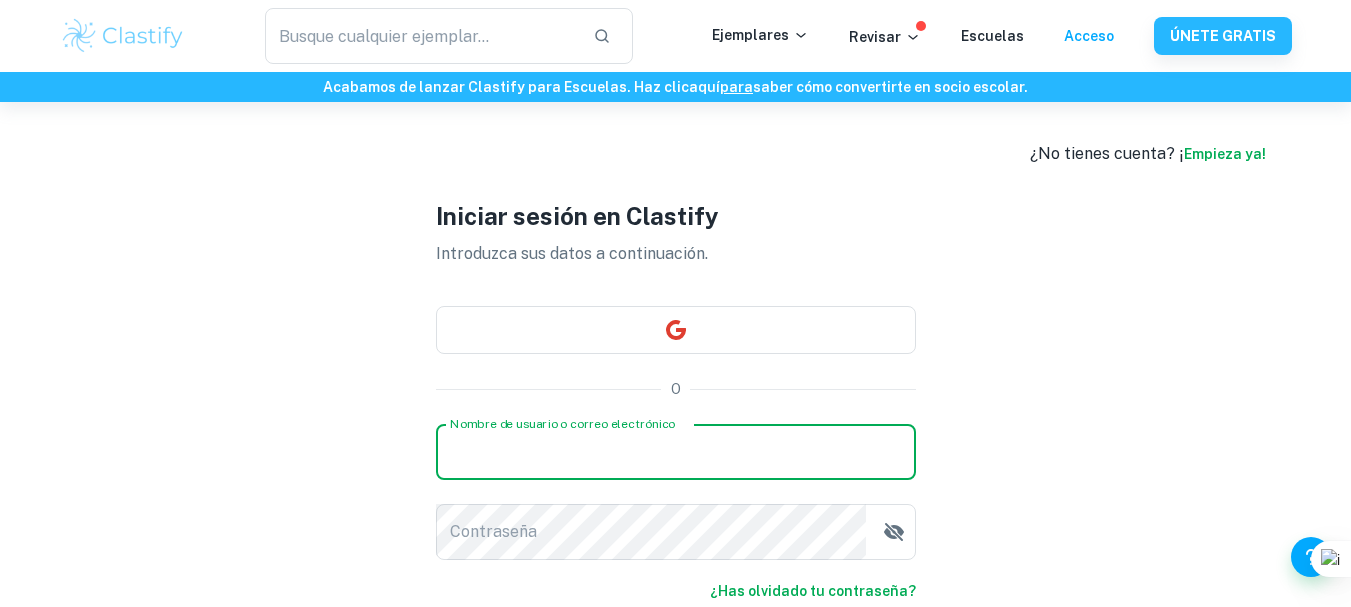 click on "Nombre de usuario o correo electrónico" at bounding box center [676, 452] 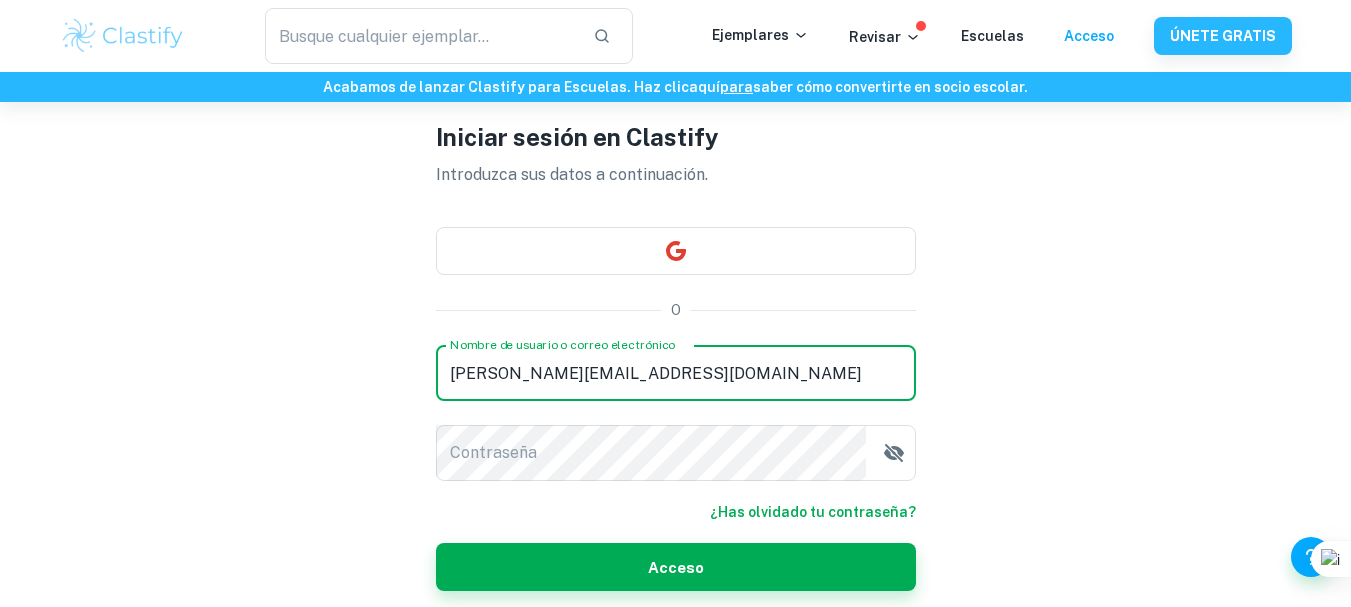 scroll, scrollTop: 159, scrollLeft: 0, axis: vertical 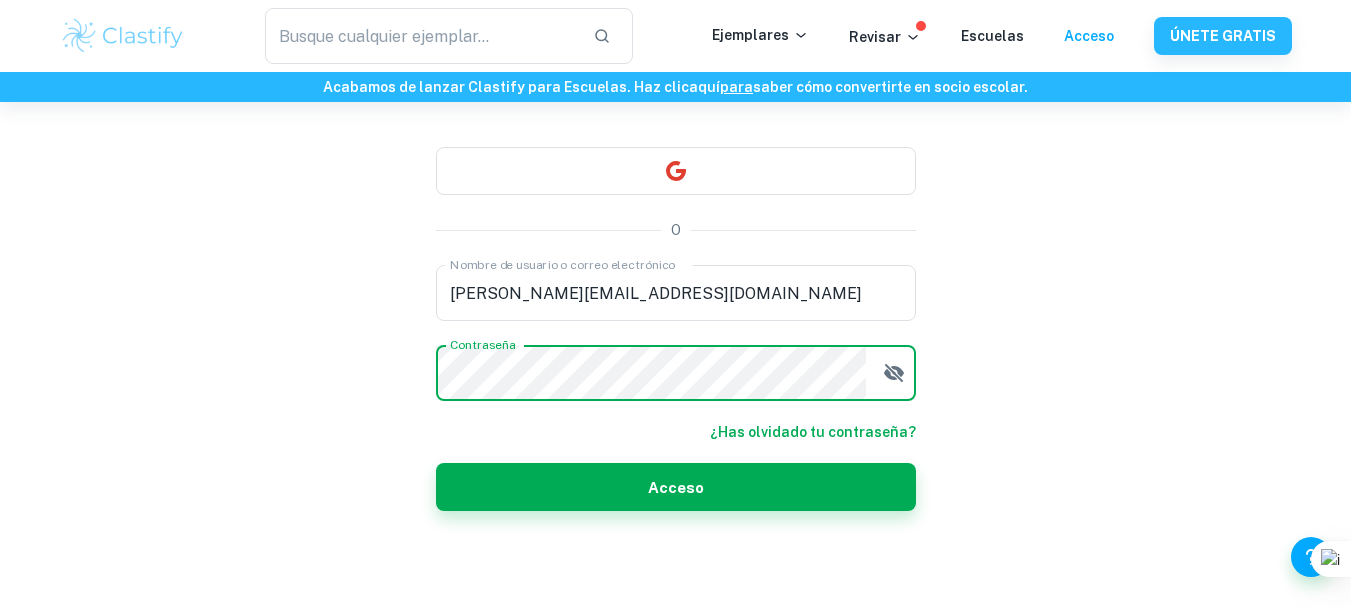click 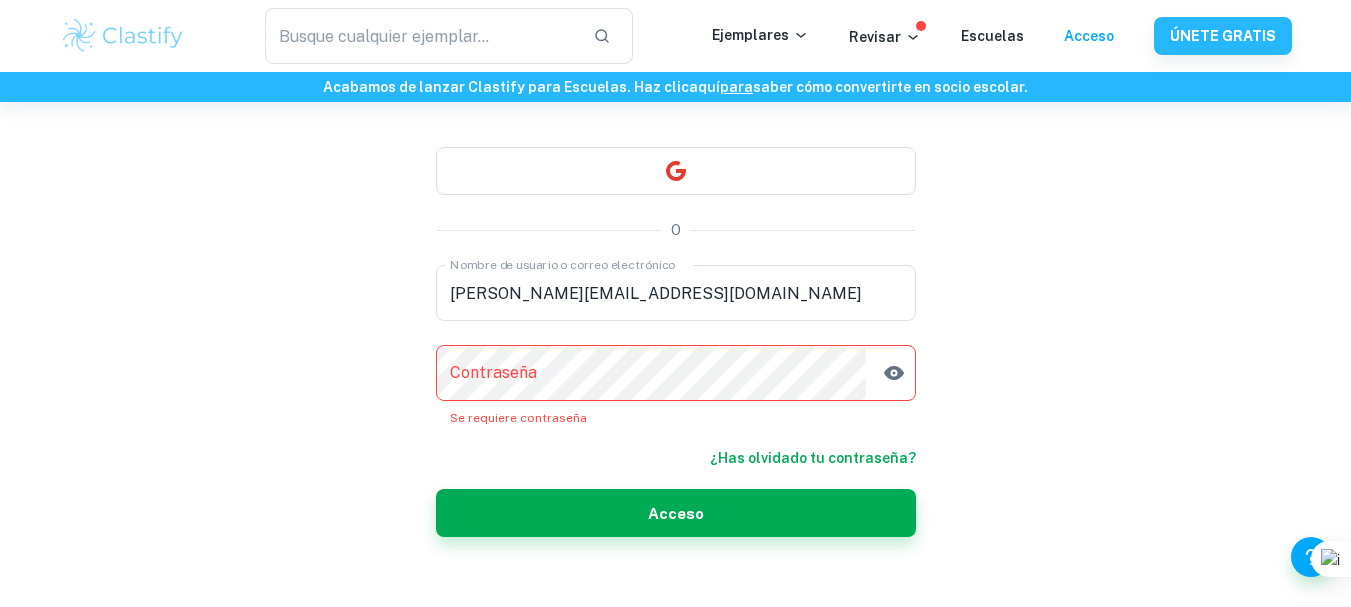 type 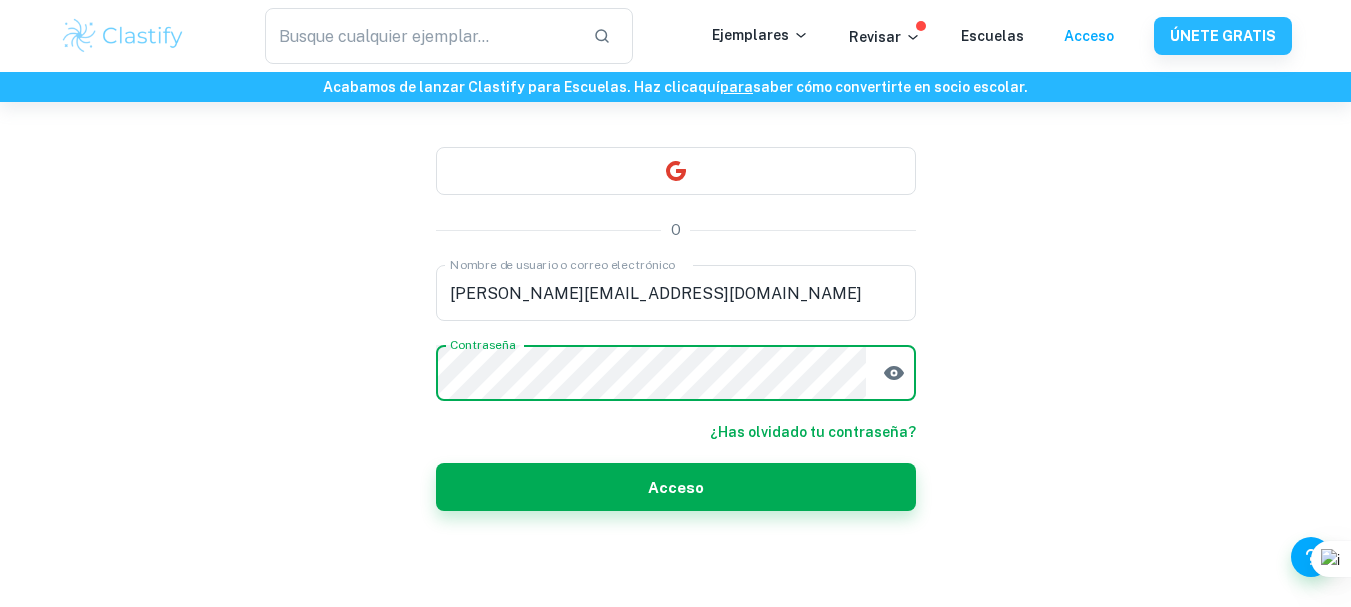 click on "Acceso" at bounding box center (676, 487) 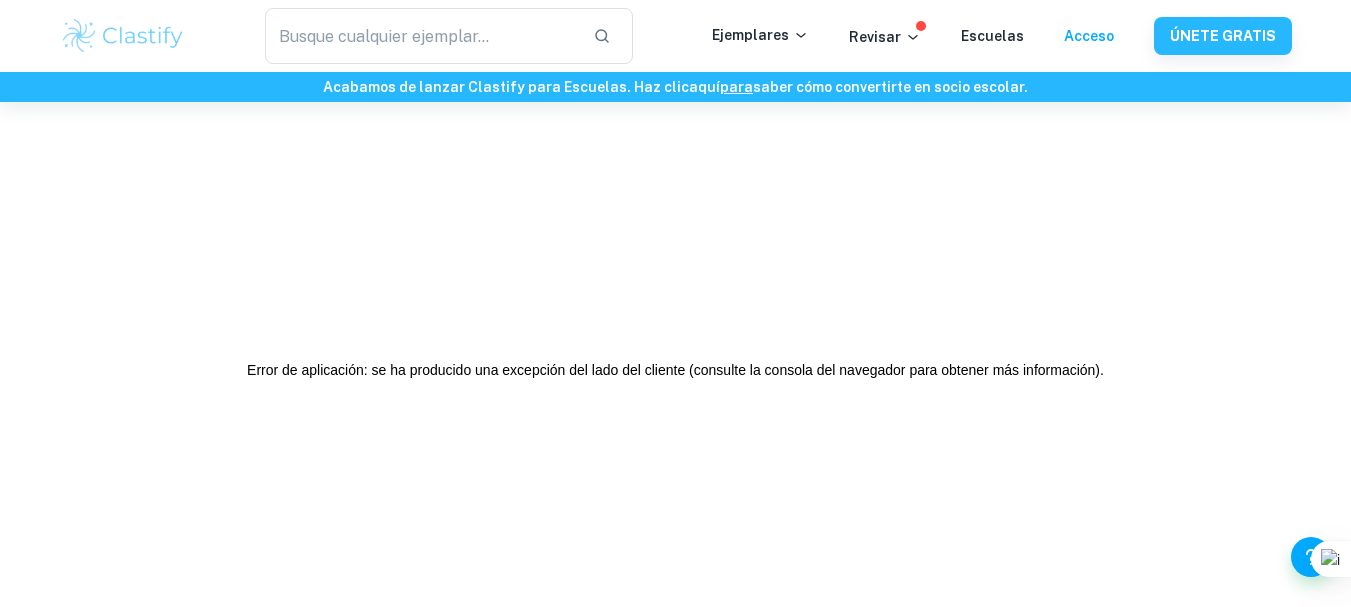scroll, scrollTop: 0, scrollLeft: 0, axis: both 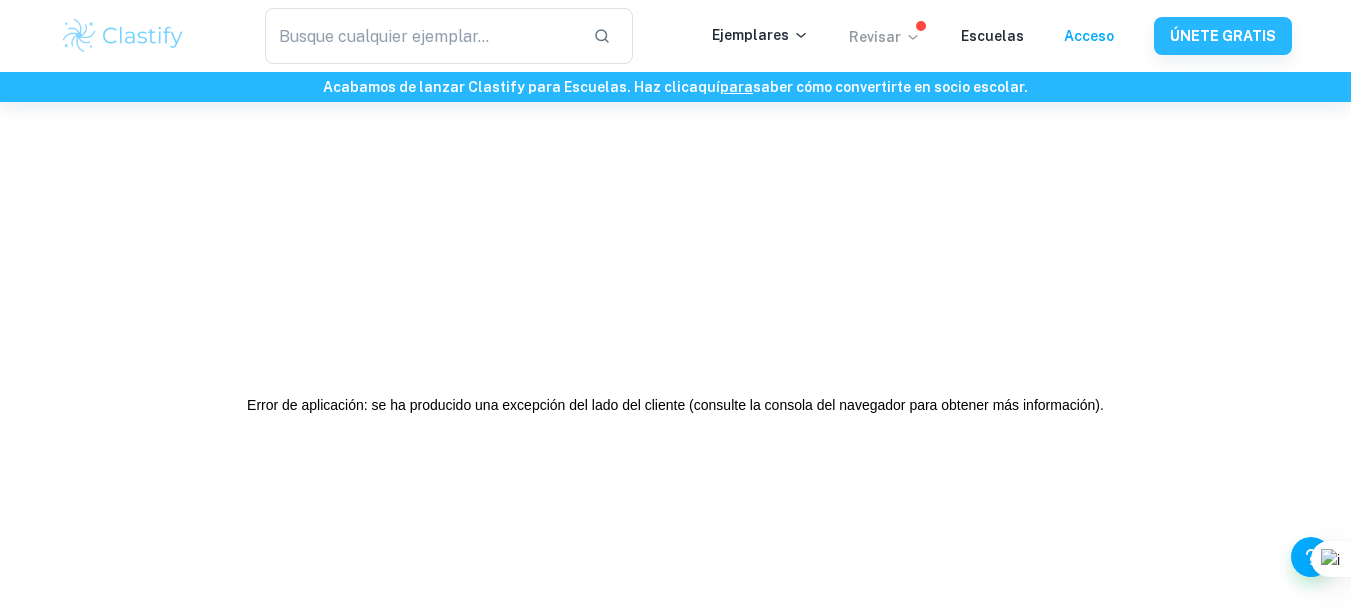 click on "Revisar" at bounding box center [875, 37] 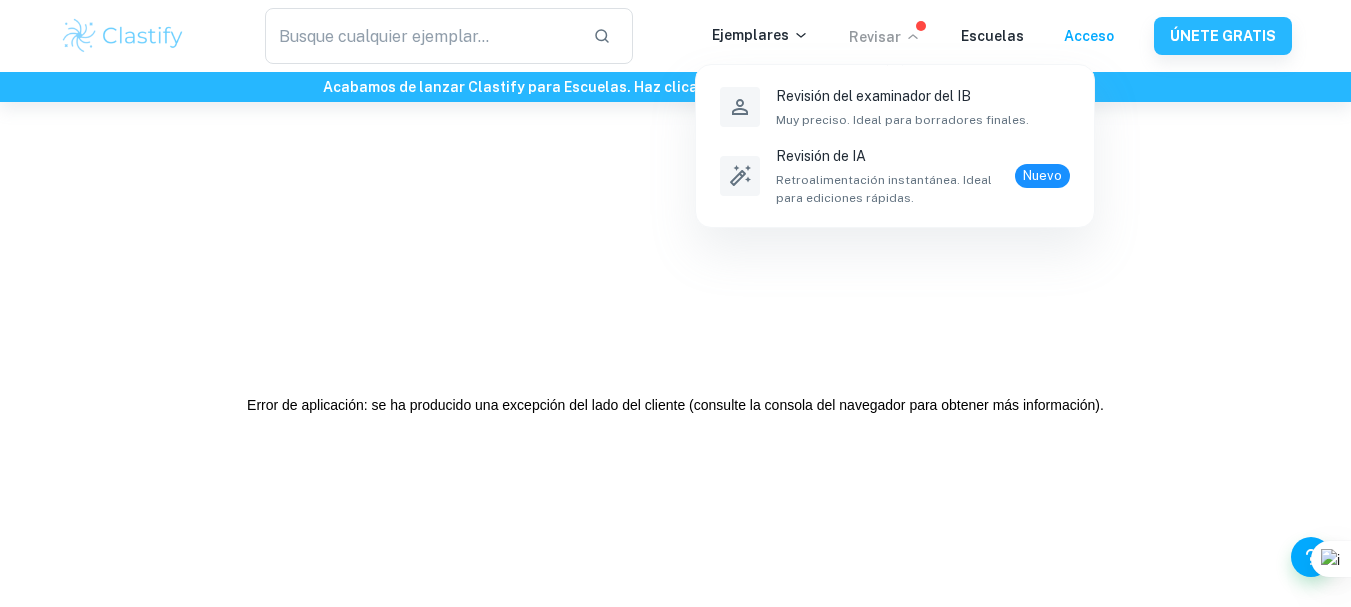 click at bounding box center [675, 303] 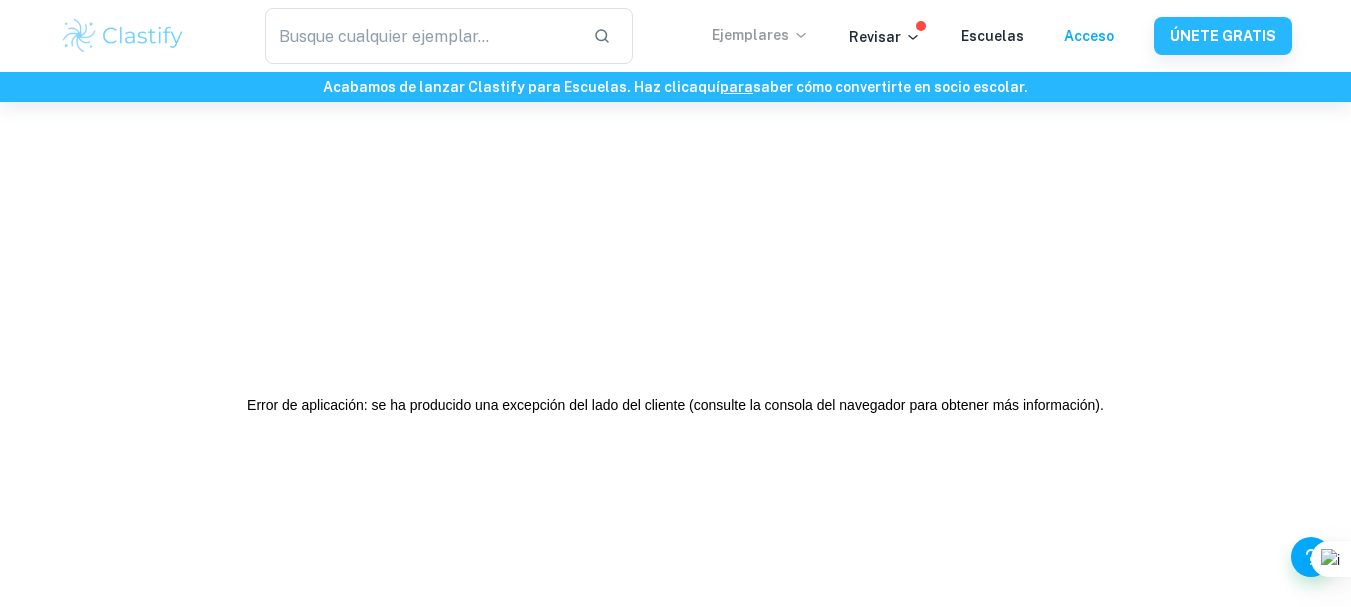 click 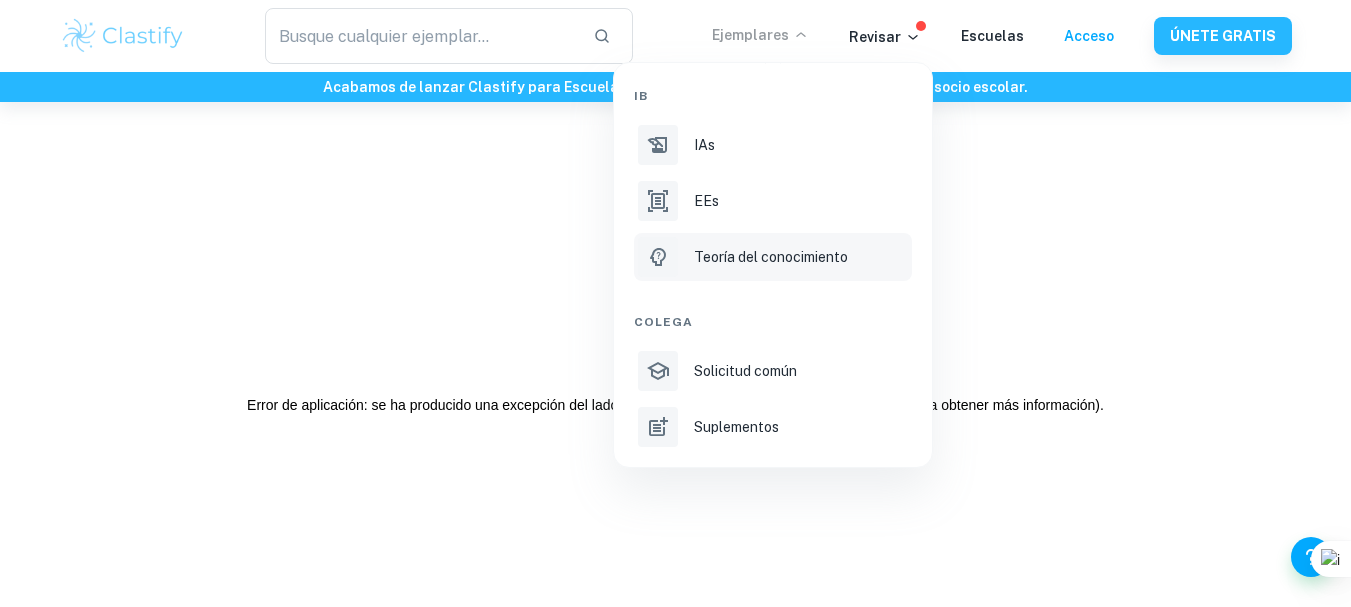 click on "Teoría del conocimiento" at bounding box center (771, 257) 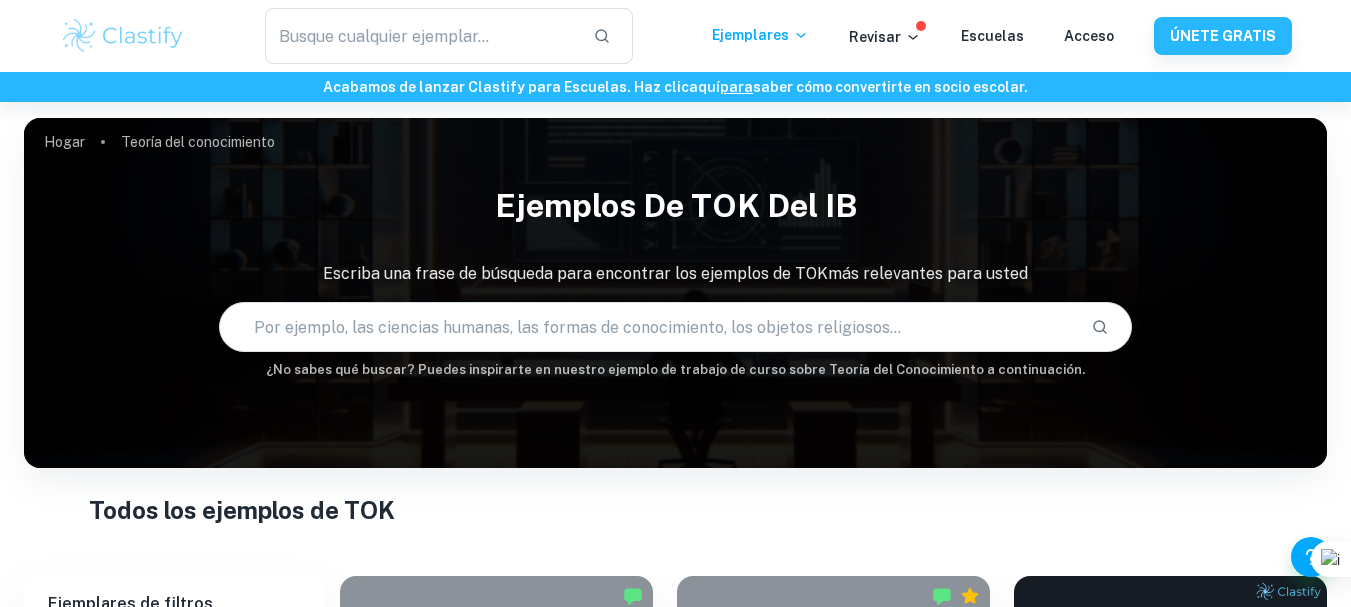 scroll, scrollTop: 1712, scrollLeft: 0, axis: vertical 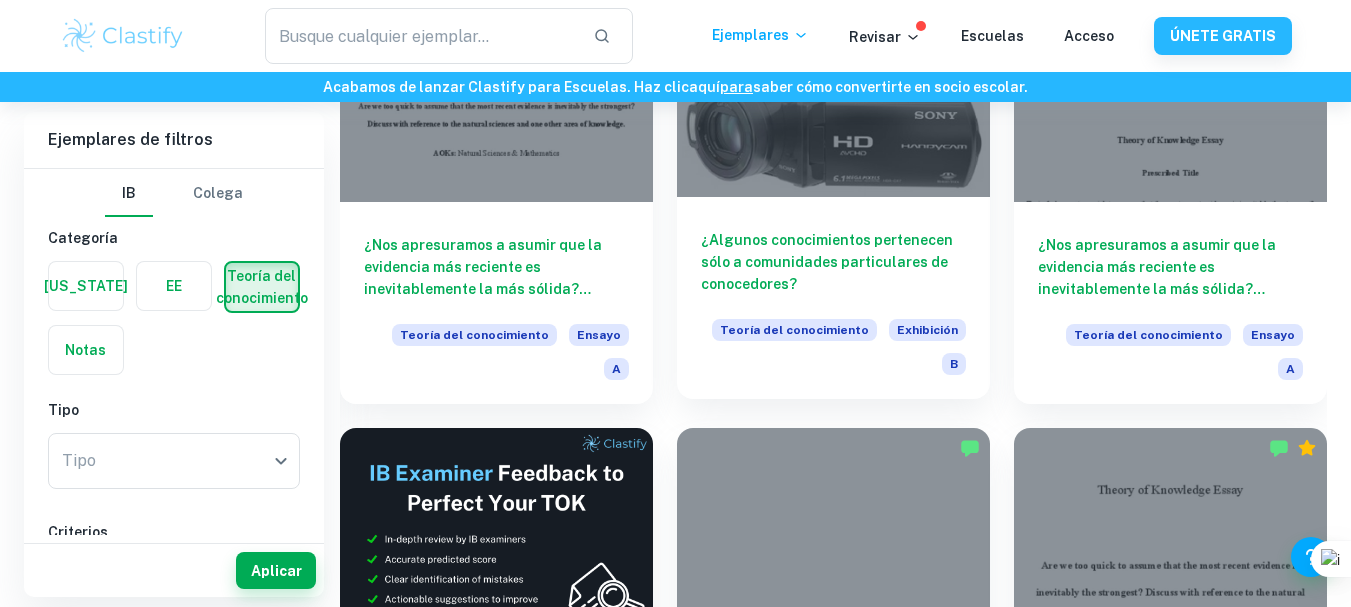 click on "¿Algunos conocimientos pertenecen sólo a comunidades particulares de conocedores?" at bounding box center (833, 262) 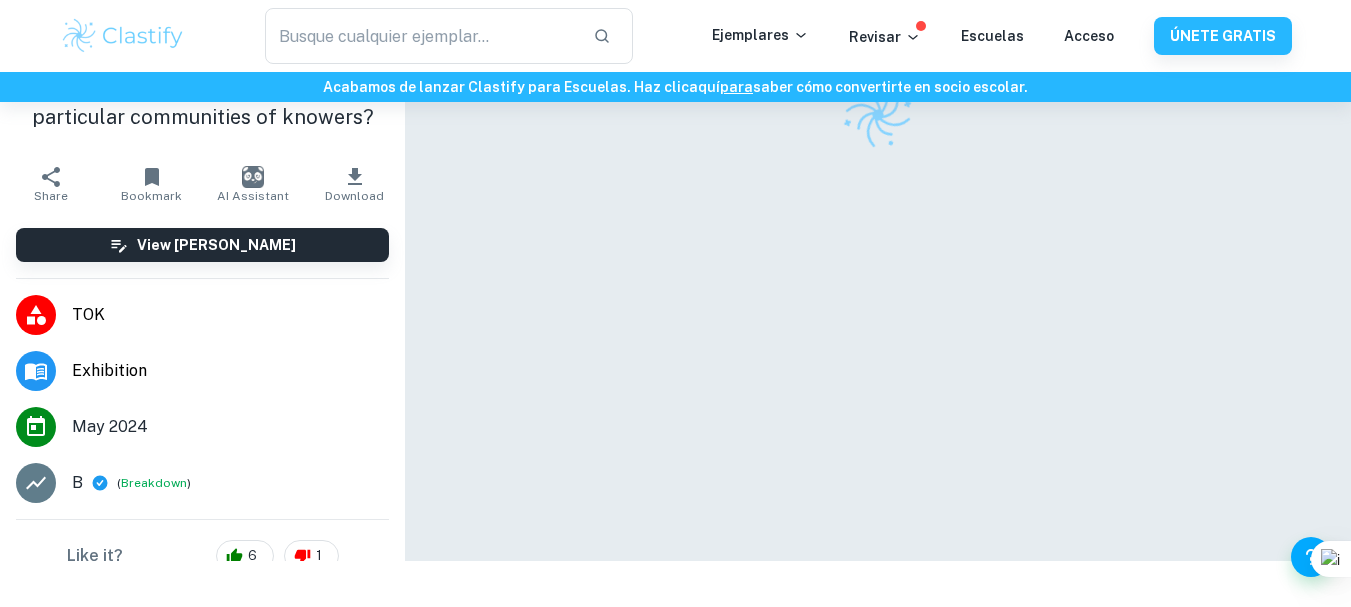 scroll, scrollTop: 10, scrollLeft: 0, axis: vertical 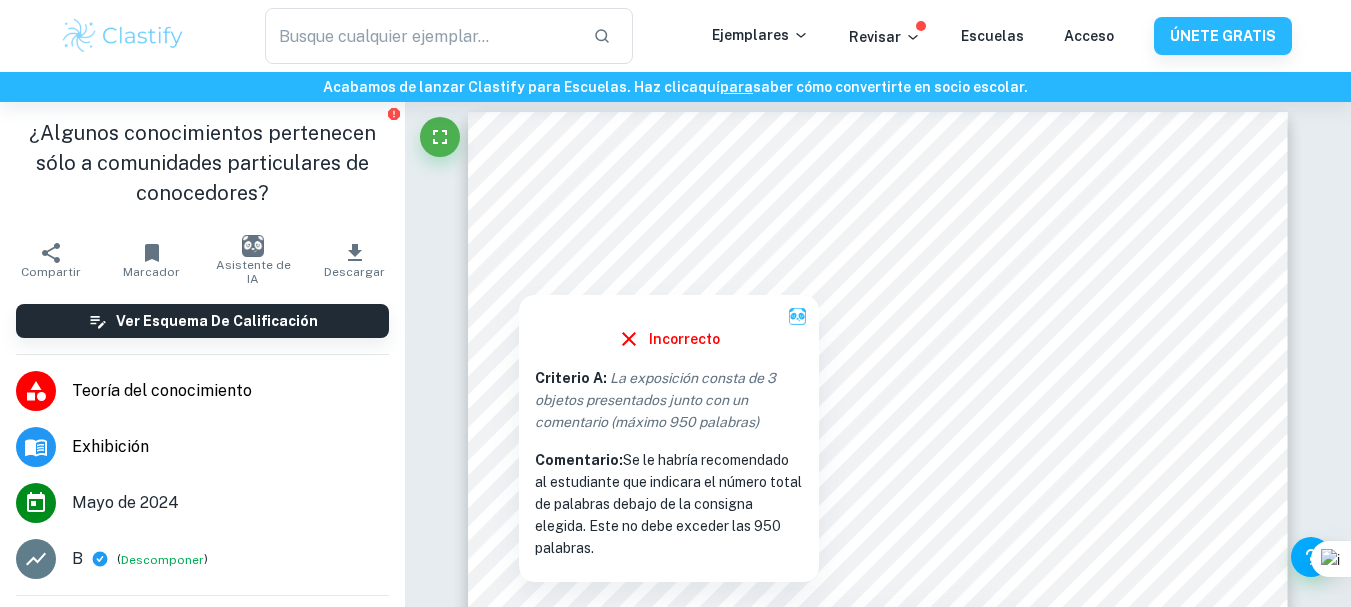 click on "Teoría del conocimiento" at bounding box center (162, 390) 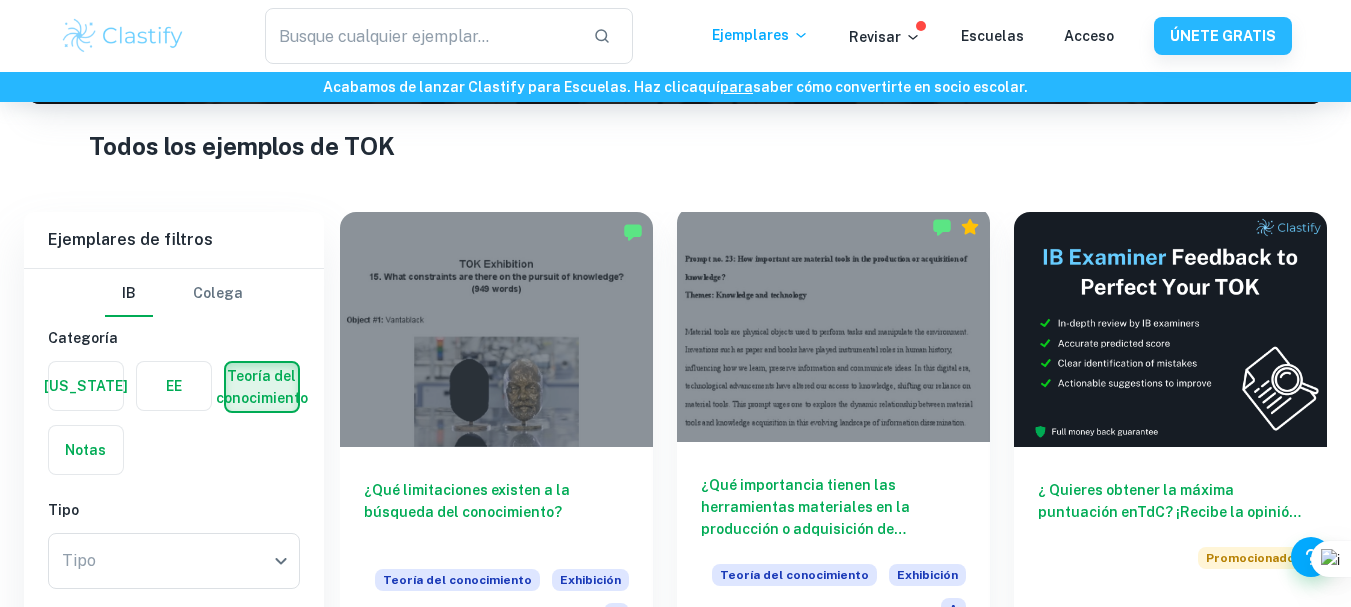 scroll, scrollTop: 500, scrollLeft: 0, axis: vertical 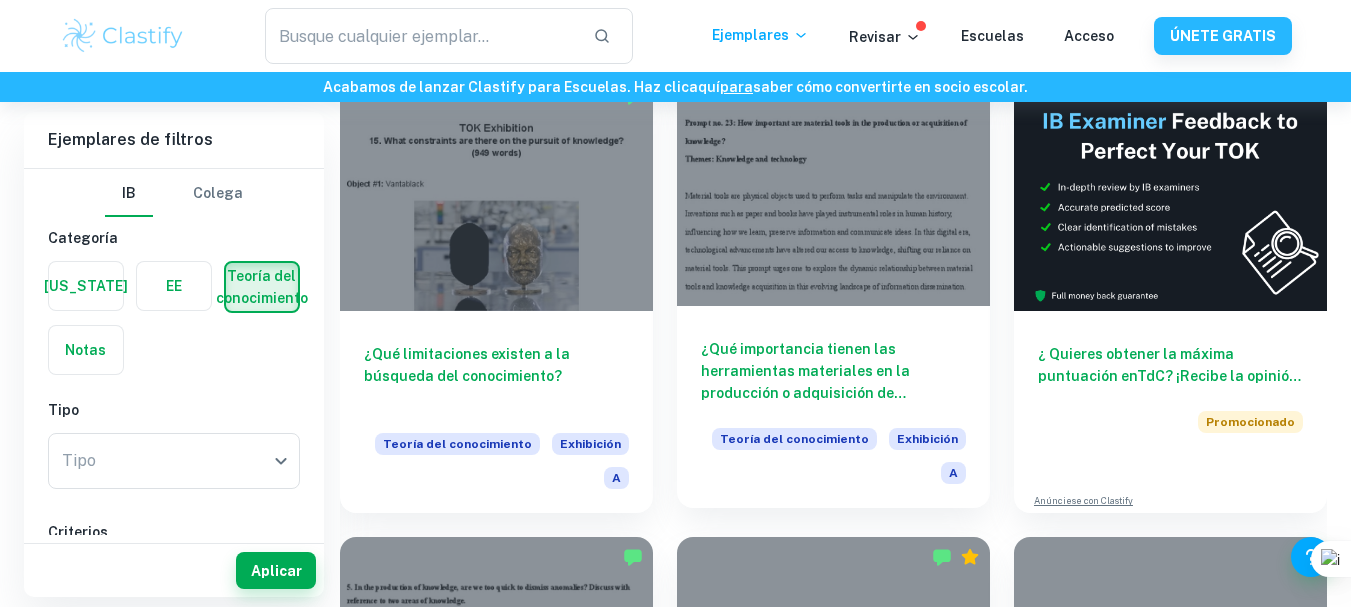 drag, startPoint x: 786, startPoint y: 322, endPoint x: 772, endPoint y: 183, distance: 139.70326 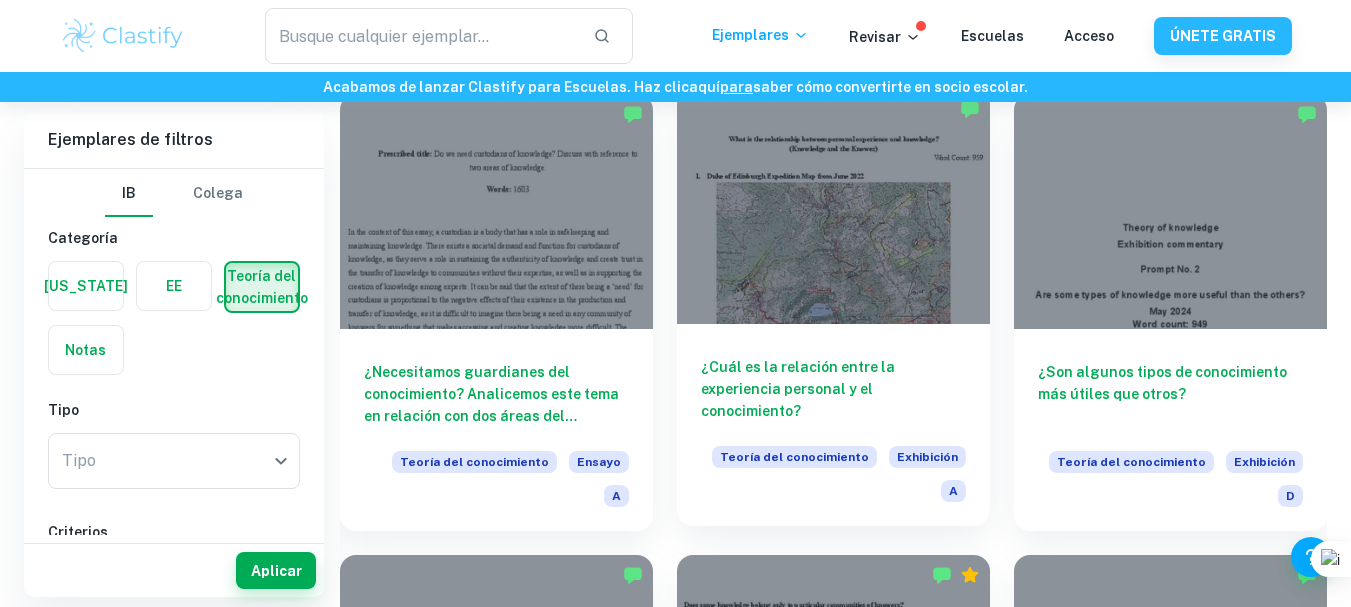 scroll, scrollTop: 2200, scrollLeft: 0, axis: vertical 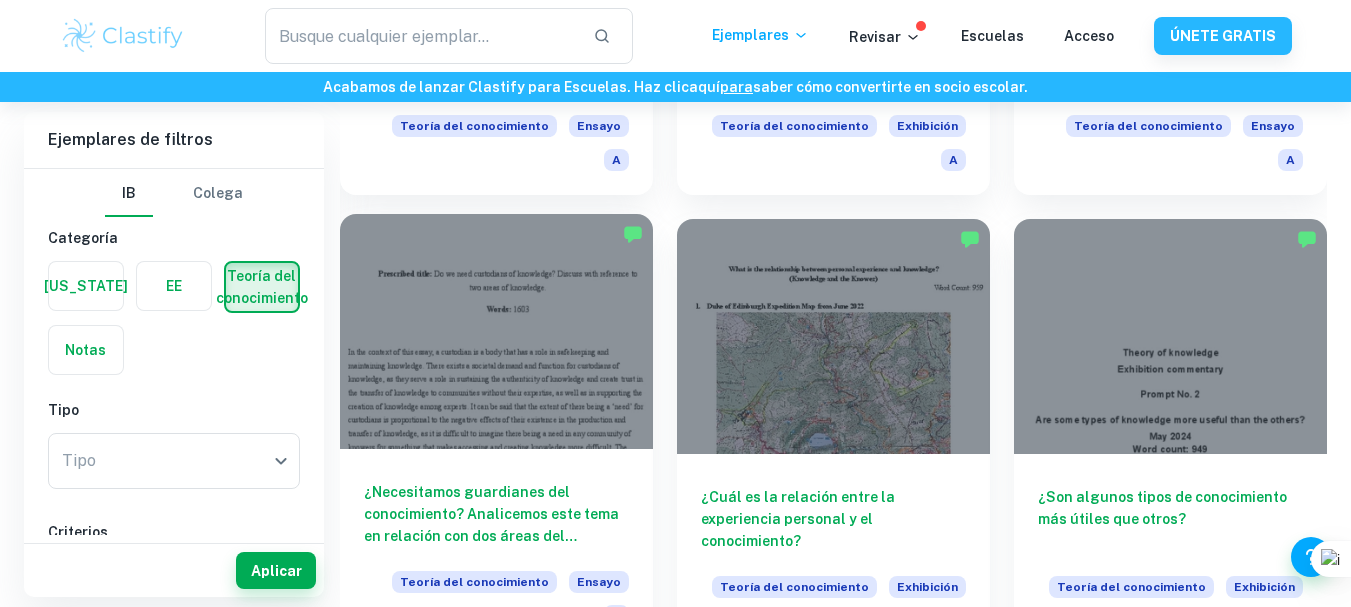 click at bounding box center [496, 331] 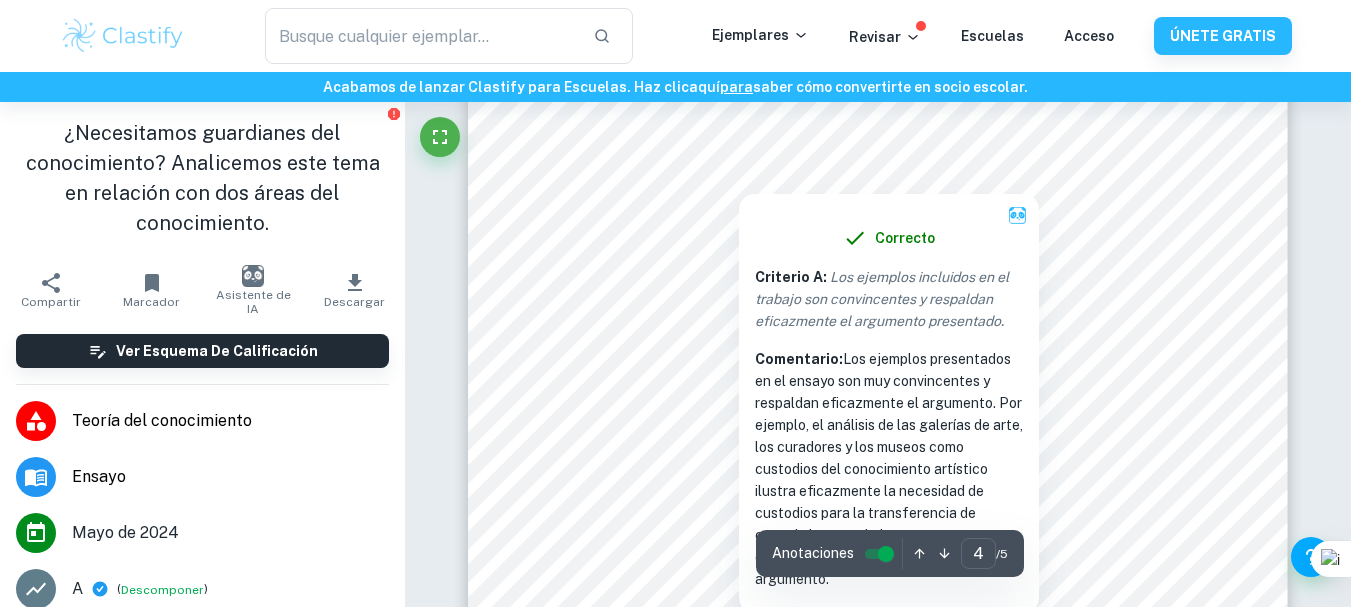 scroll, scrollTop: 4423, scrollLeft: 0, axis: vertical 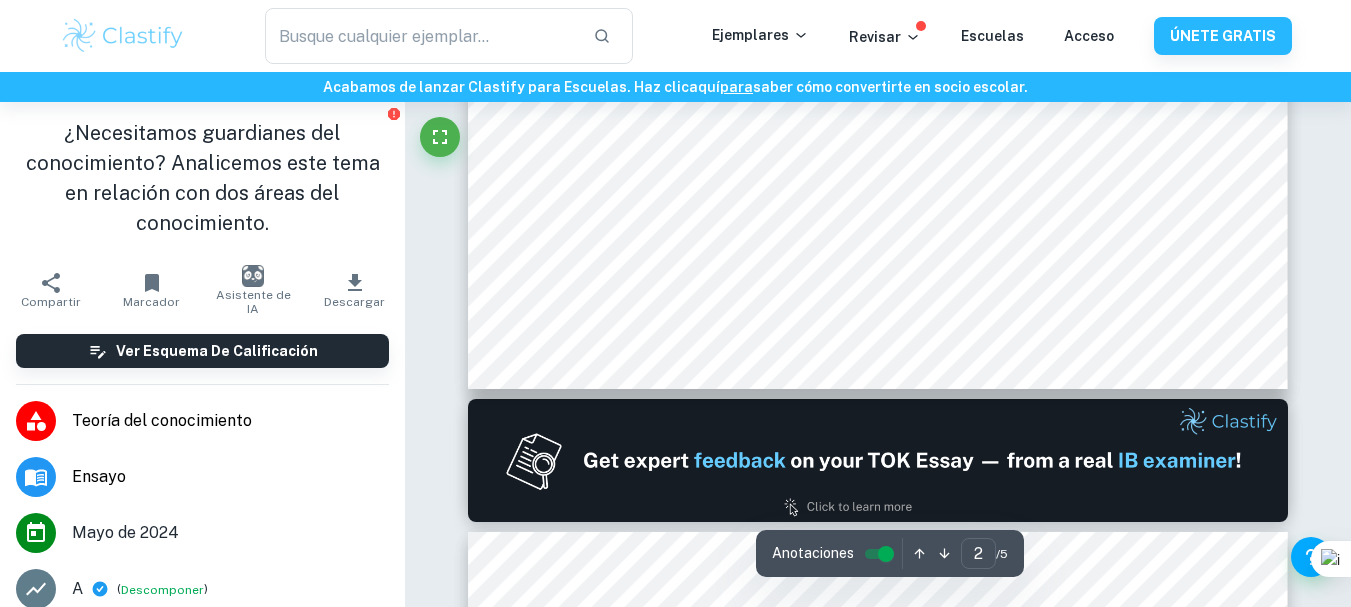 type on "1" 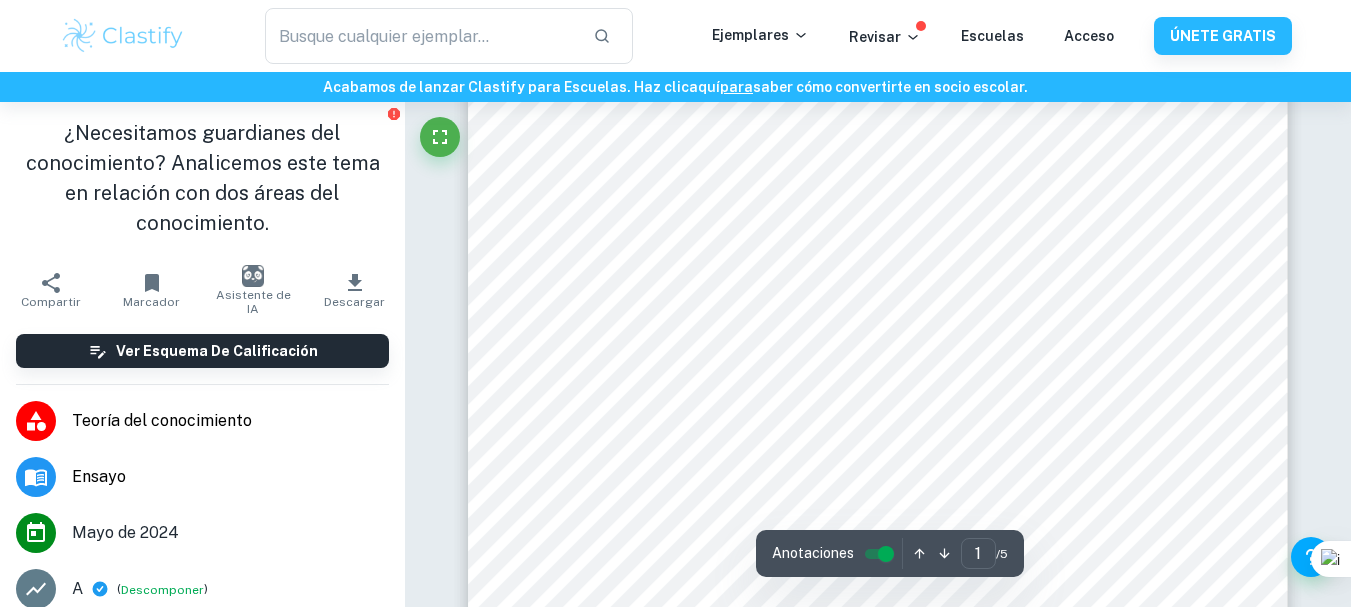 scroll, scrollTop: 0, scrollLeft: 0, axis: both 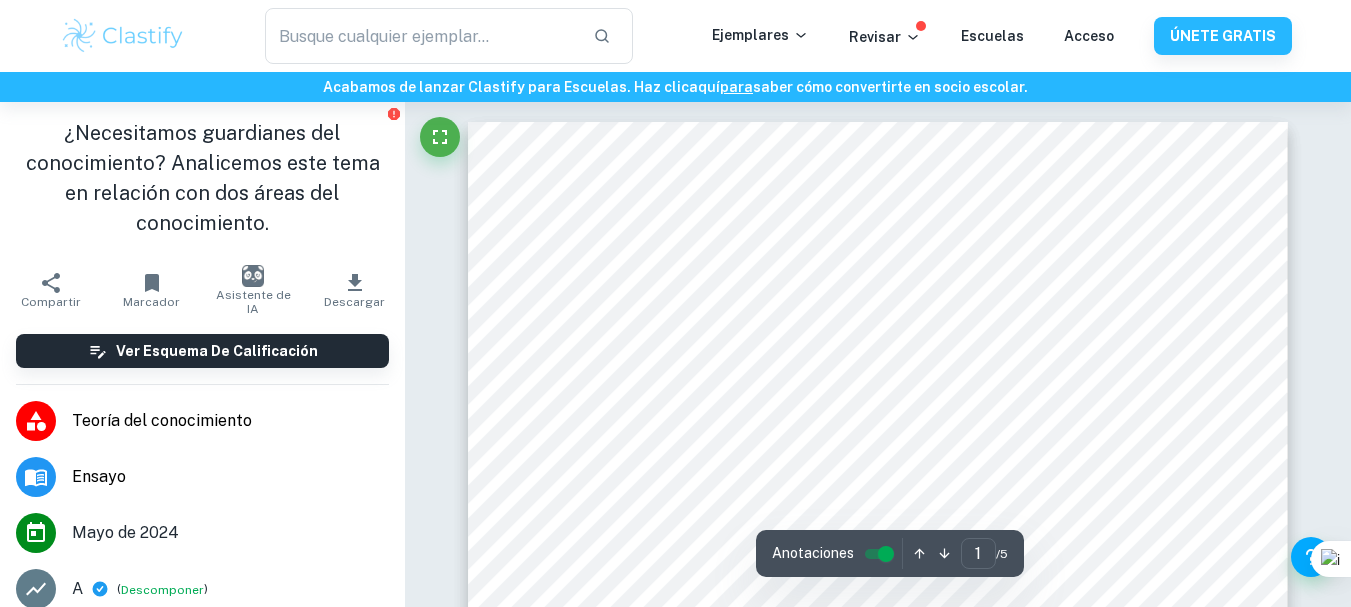 click on "Pregúntale a Clai Anotaciones 1 ​ /  5" at bounding box center (878, 3167) 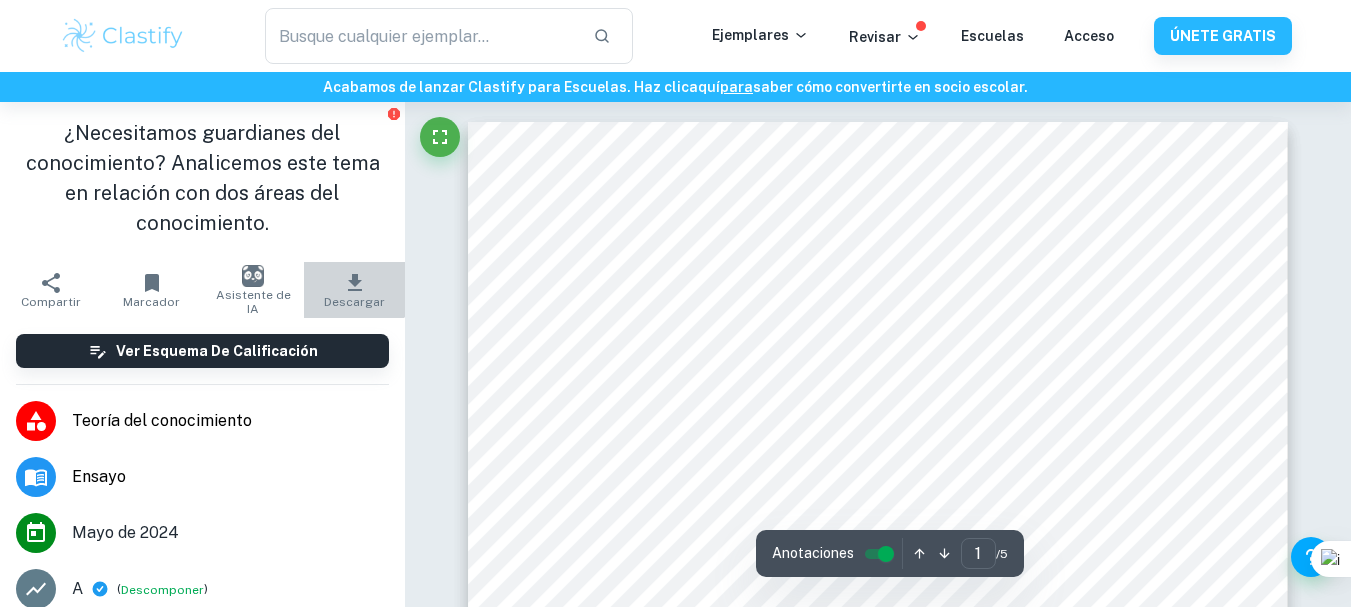 click 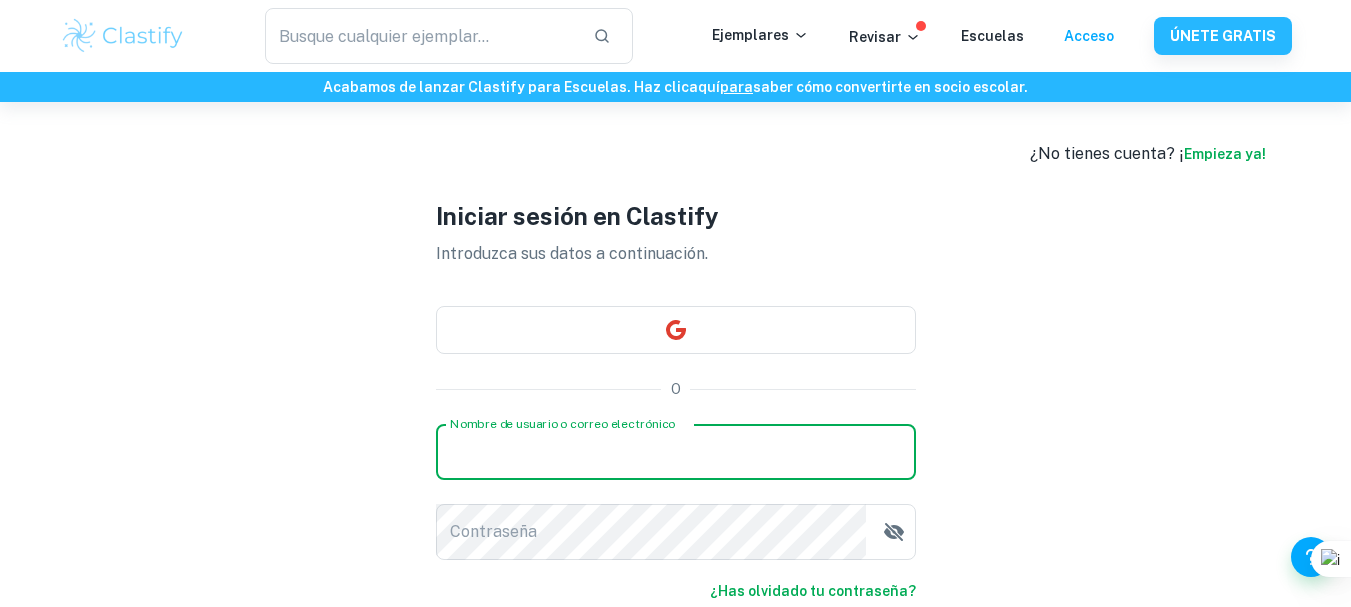 click on "Nombre de usuario o correo electrónico" at bounding box center (676, 452) 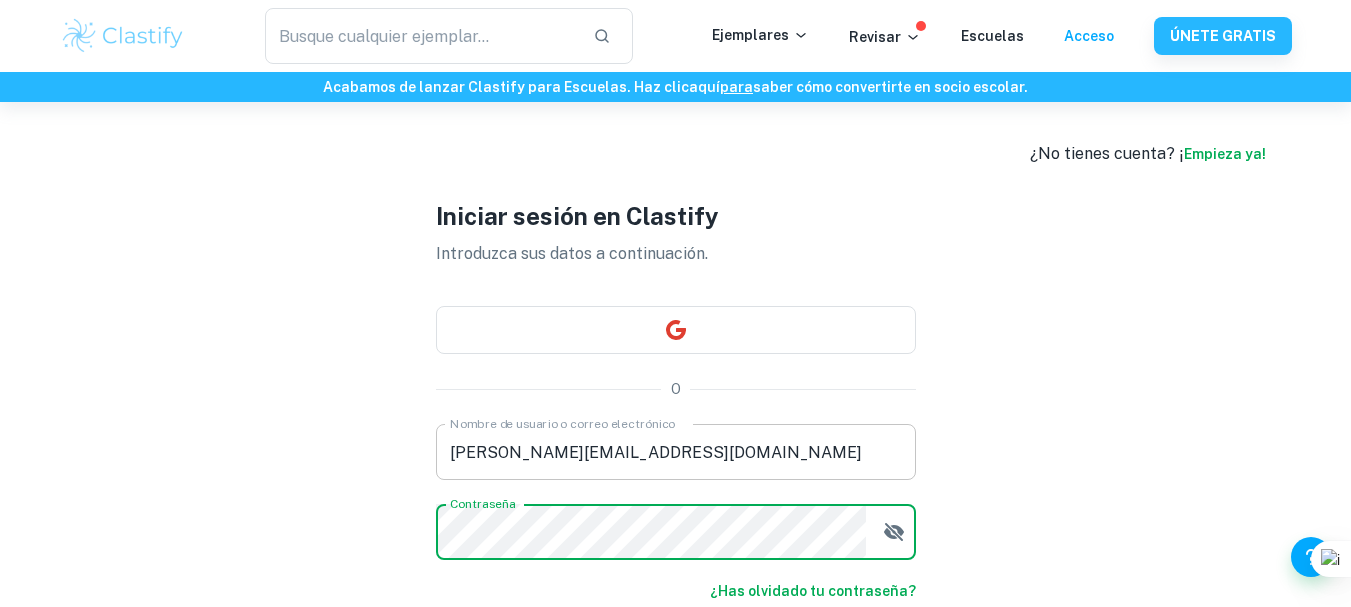 click on "Acceso" at bounding box center (676, 646) 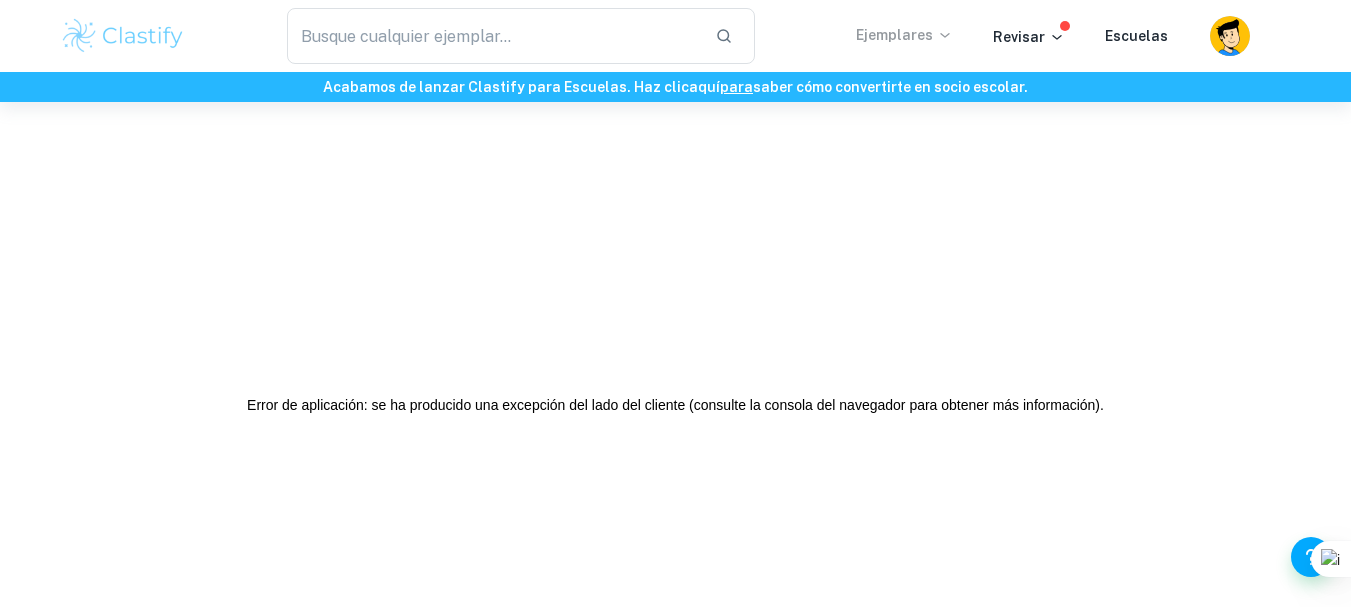 click on "Ejemplares" at bounding box center (894, 35) 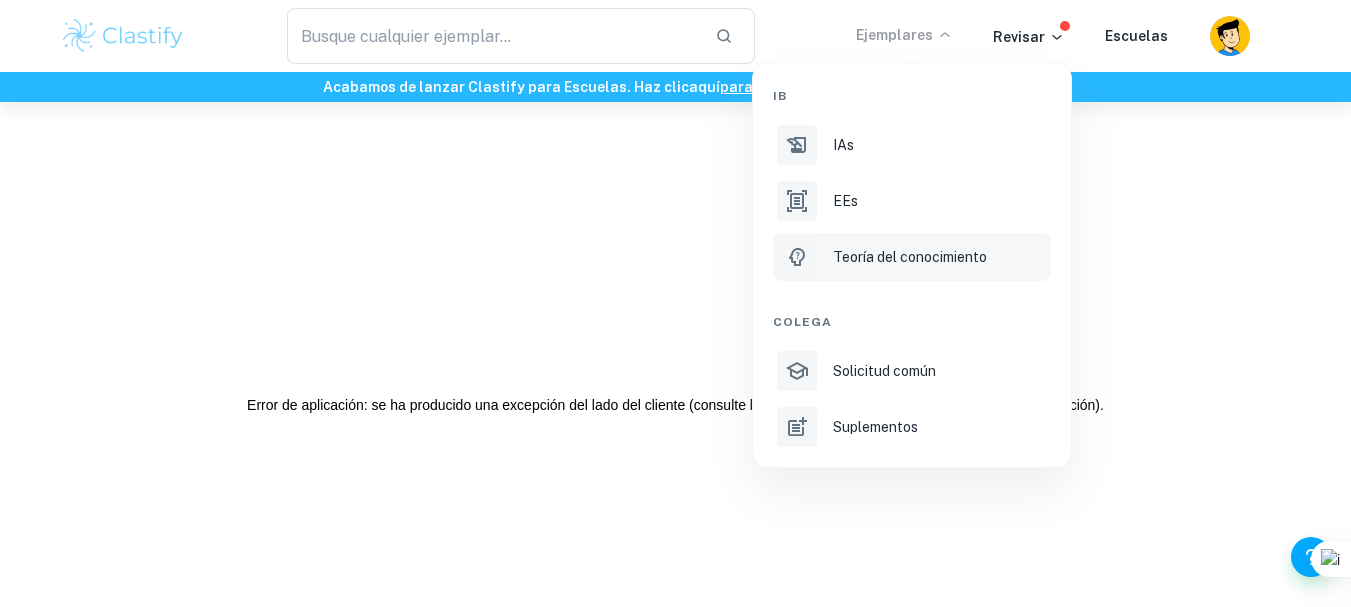 click on "Teoría del conocimiento" at bounding box center (912, 257) 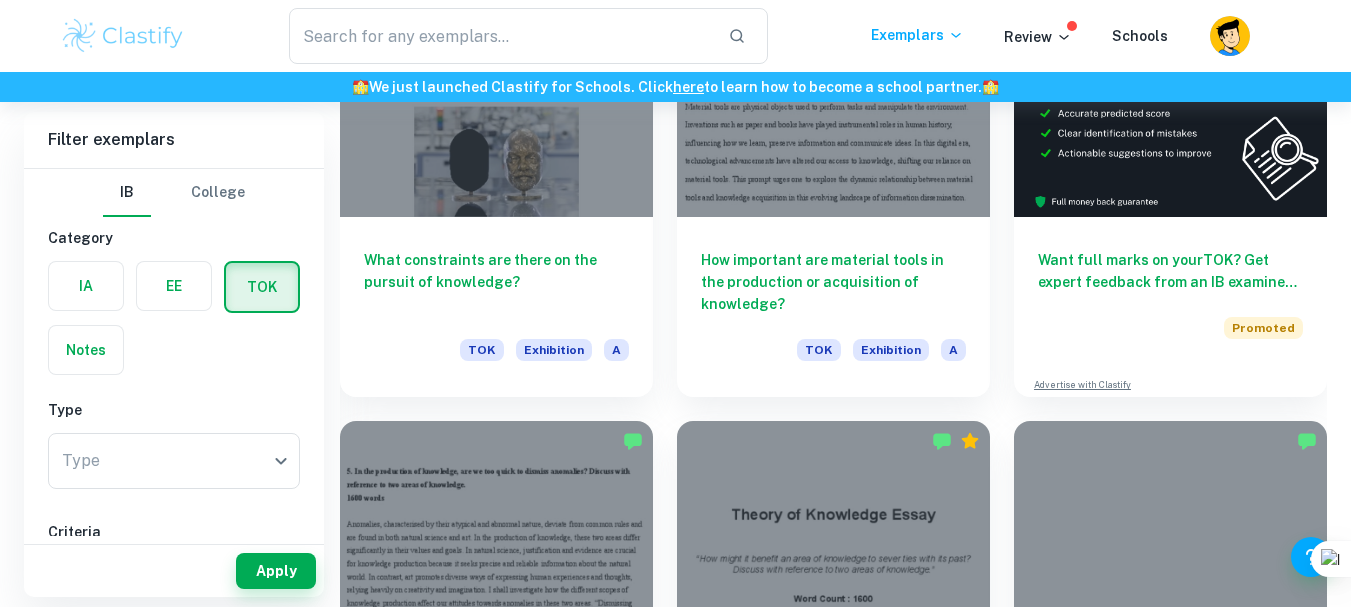 scroll, scrollTop: 1100, scrollLeft: 0, axis: vertical 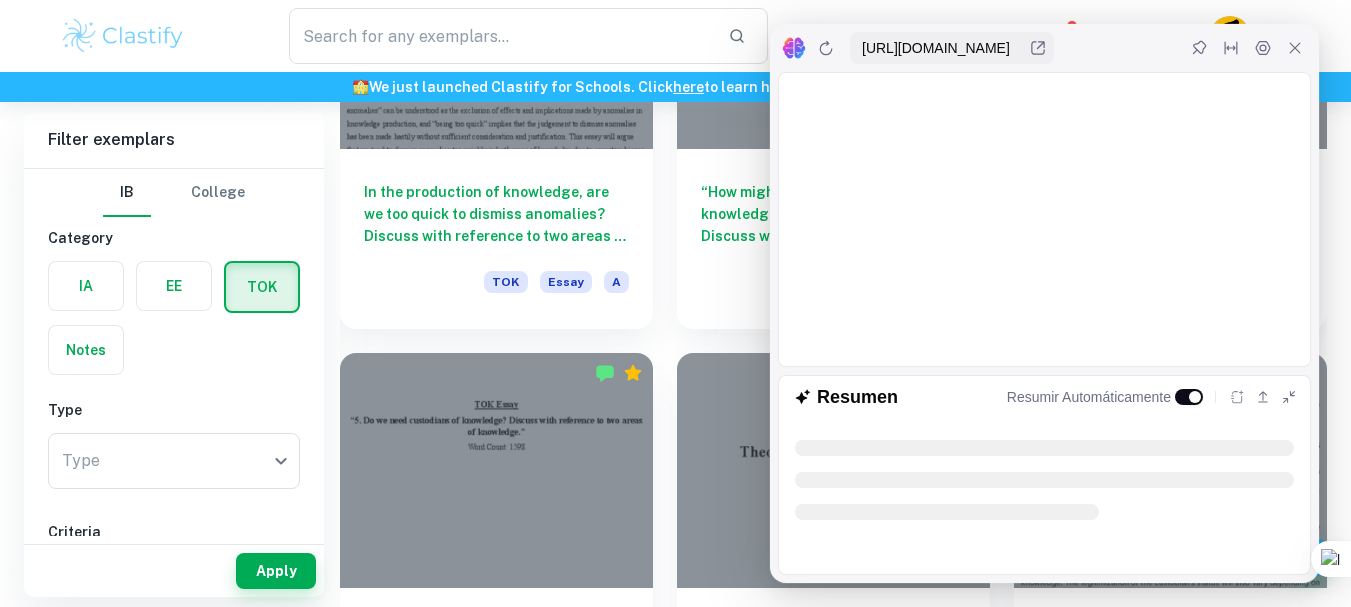click 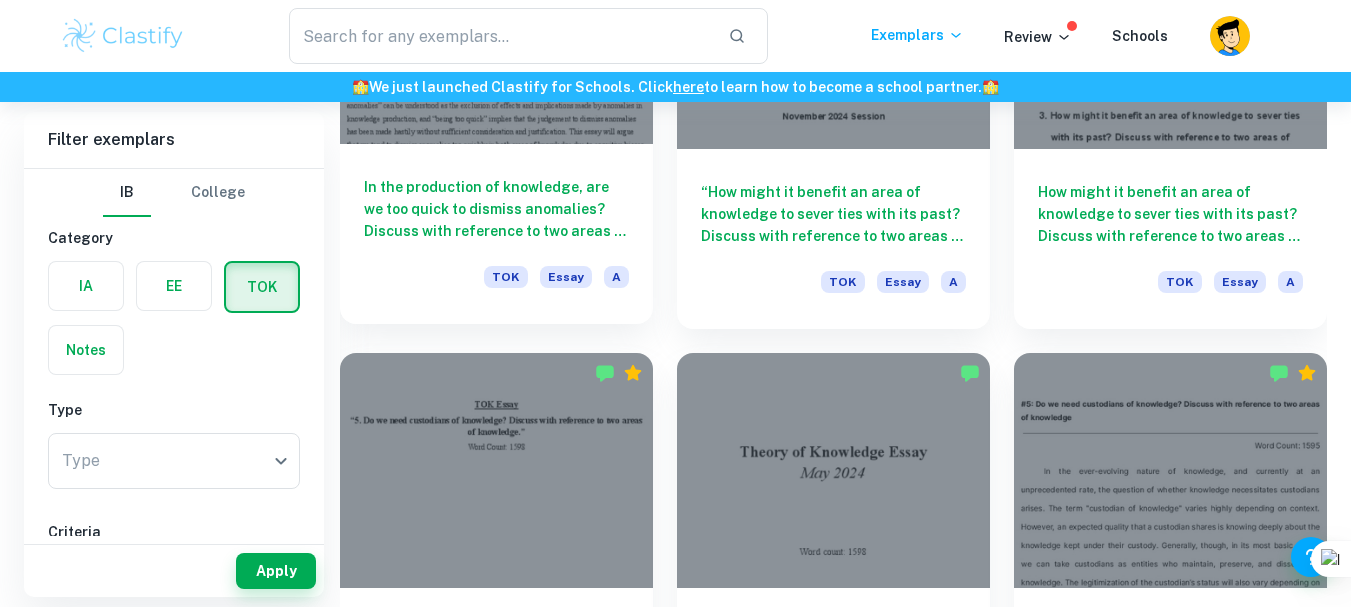 click on "In the production of knowledge, are we too quick to dismiss anomalies? Discuss with reference to two areas of knowledge." at bounding box center [496, 209] 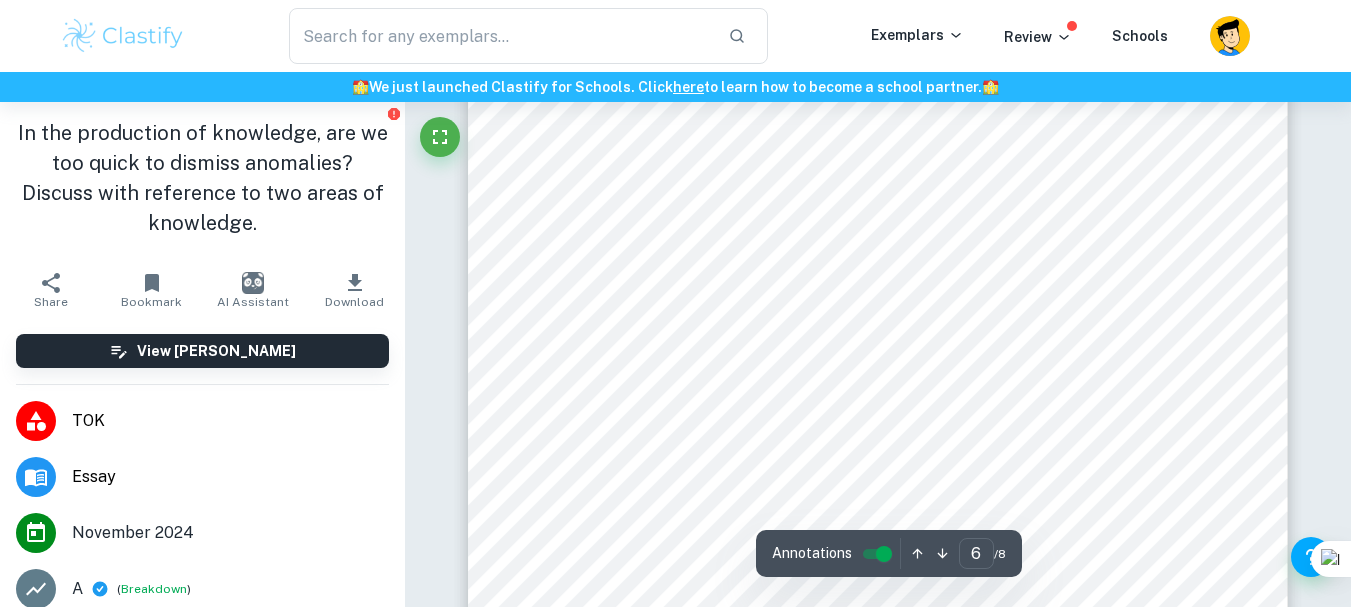 scroll, scrollTop: 5400, scrollLeft: 0, axis: vertical 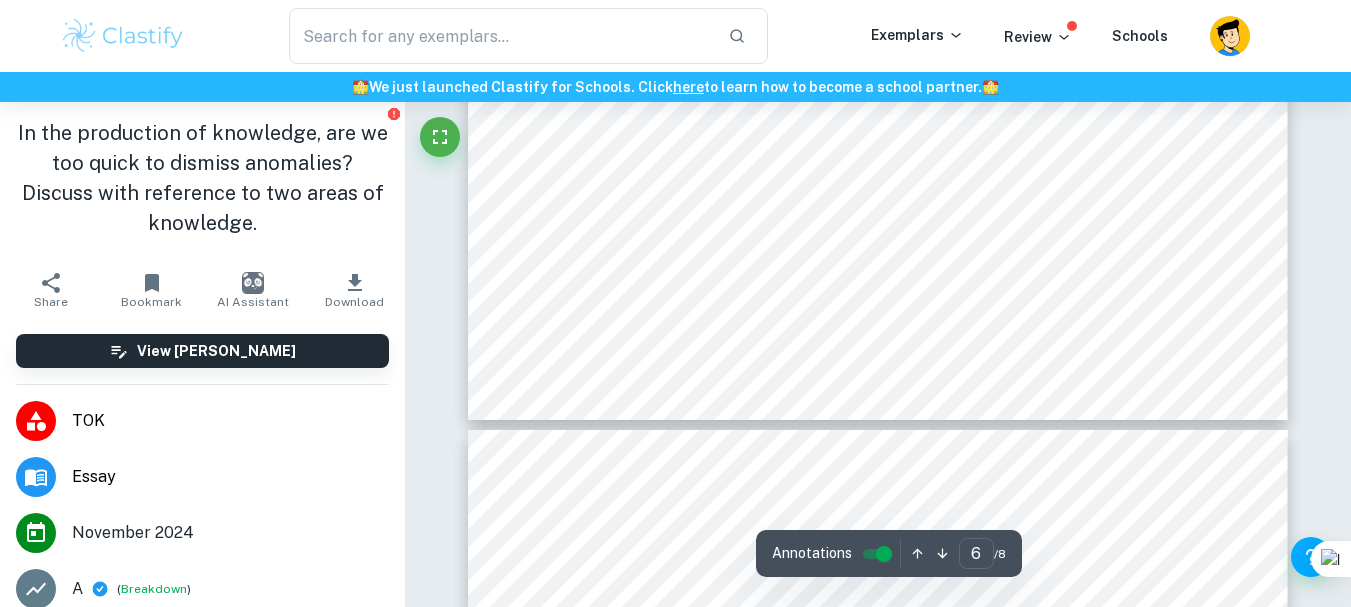 type on "7" 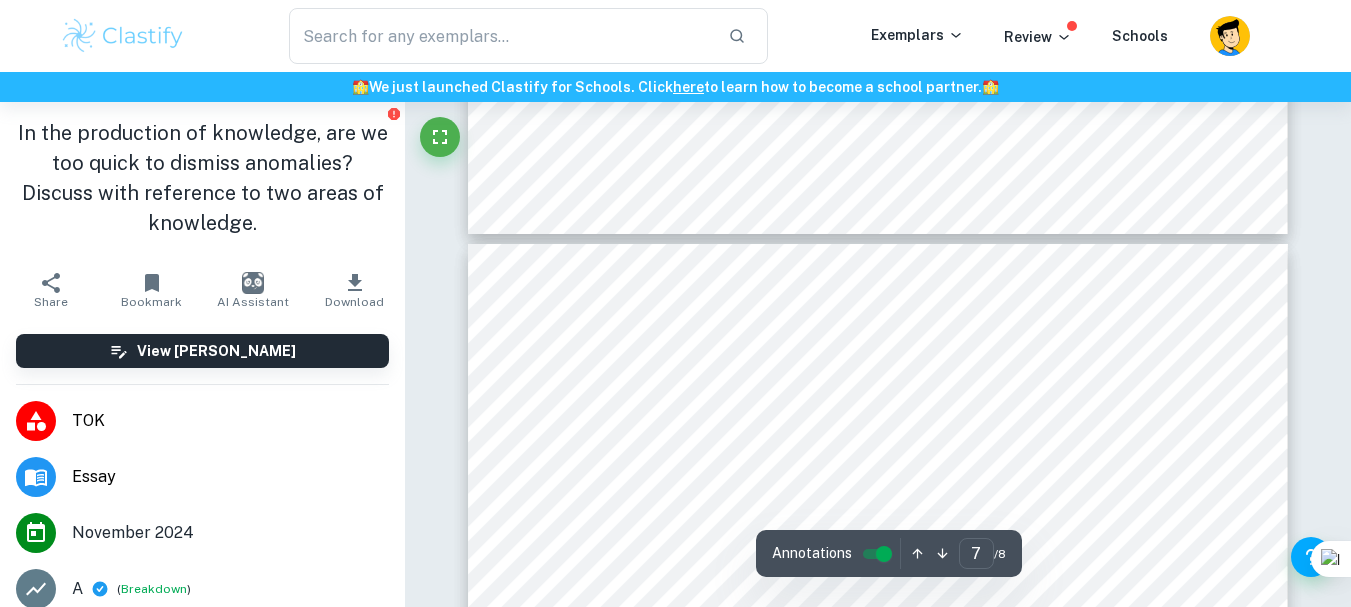 scroll, scrollTop: 6400, scrollLeft: 0, axis: vertical 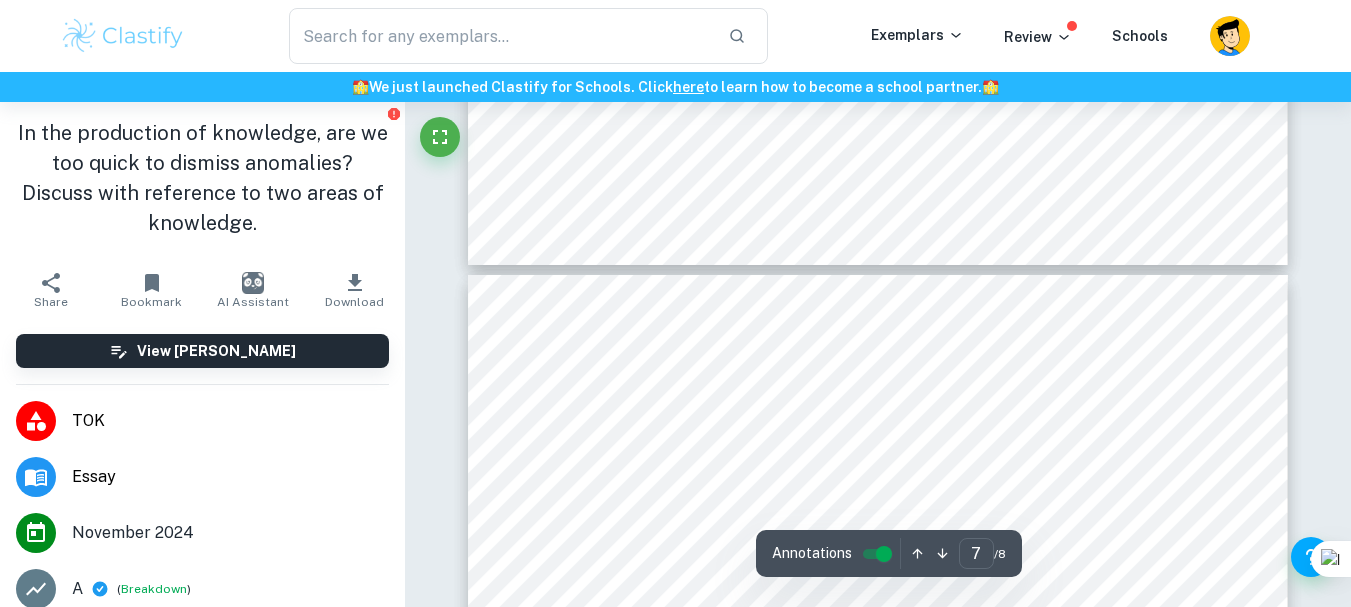 click on "[PERSON_NAME].   Critique of Judgment . Translated by [PERSON_NAME], [PERSON_NAME] Publishing Company, 1987. [PERSON_NAME]. "The [DEMOGRAPHIC_DATA] as an " Other "."   The Shakespeare Review,   31.0 (1997): 121-150. [PERSON_NAME]. <[21 ù¾ ,   öÞ ¶ ÷Á ] ½õ ,   ×Åß ½ÍÇ ×ÞÝö   ([21st Century, Rereading [PERSON_NAME]] Fragmentation, Contemplating the Unease of the Self).=   ûÅÿü ( Dong-a Ilbo ), [DATE], [URL][DOMAIN_NAME]. Accessed [DATE]. [PERSON_NAME]. <A Modern Perspective: The Merchant of Venice.=   [PERSON_NAME] Shakespeare Library , [URL][DOMAIN_NAME][PERSON_NAME] -of-[GEOGRAPHIC_DATA]-a-modern-perspective/. Accessed [DATE]. [PERSON_NAME]. <The Power of Anomalies.= SCIAM, [DATE], [URL][DOMAIN_NAME]. Accessed [DATE]. [PERSON_NAME], and [PERSON_NAME]. <[MEDICAL_DATA].=   JAMA , vol. 189, no. 12, 21   Shakespeare Birthplace Trust ," at bounding box center [878, 805] 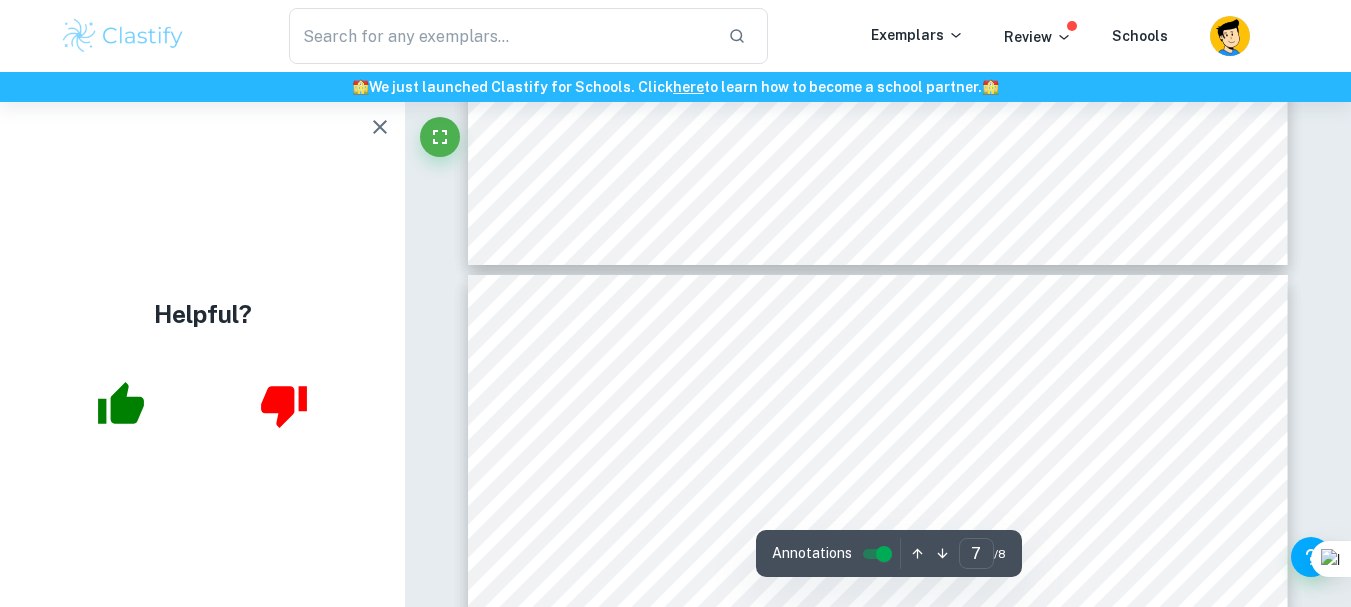click at bounding box center [121, 405] 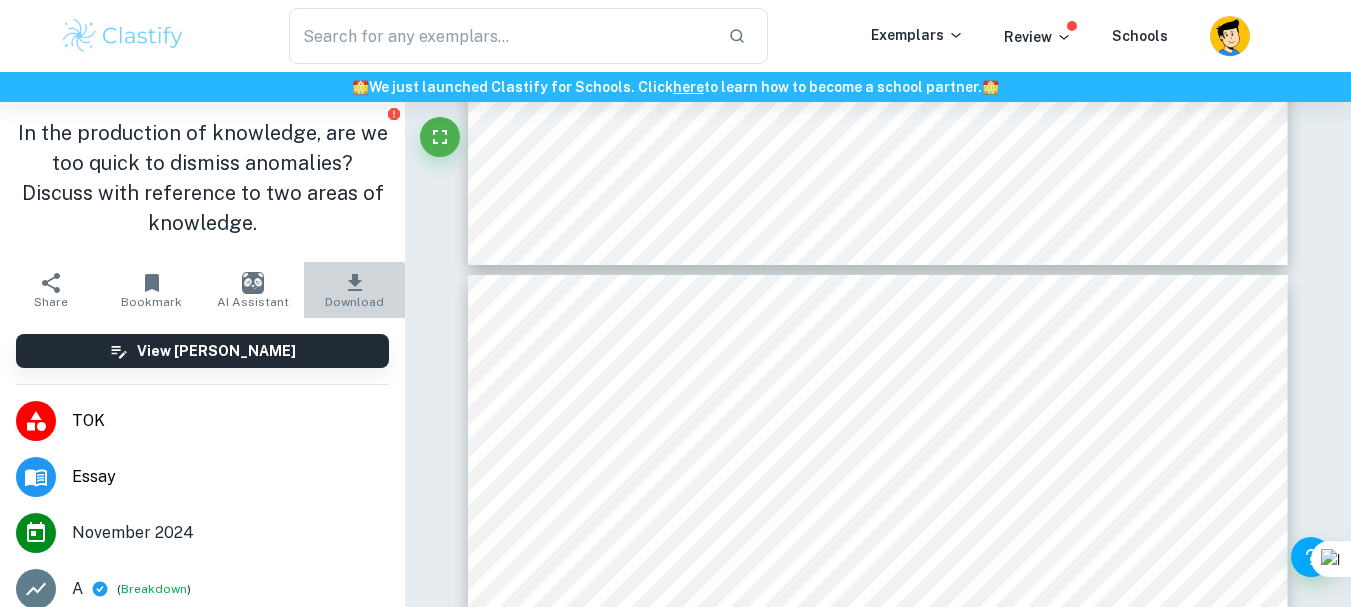 click on "Download" at bounding box center (354, 302) 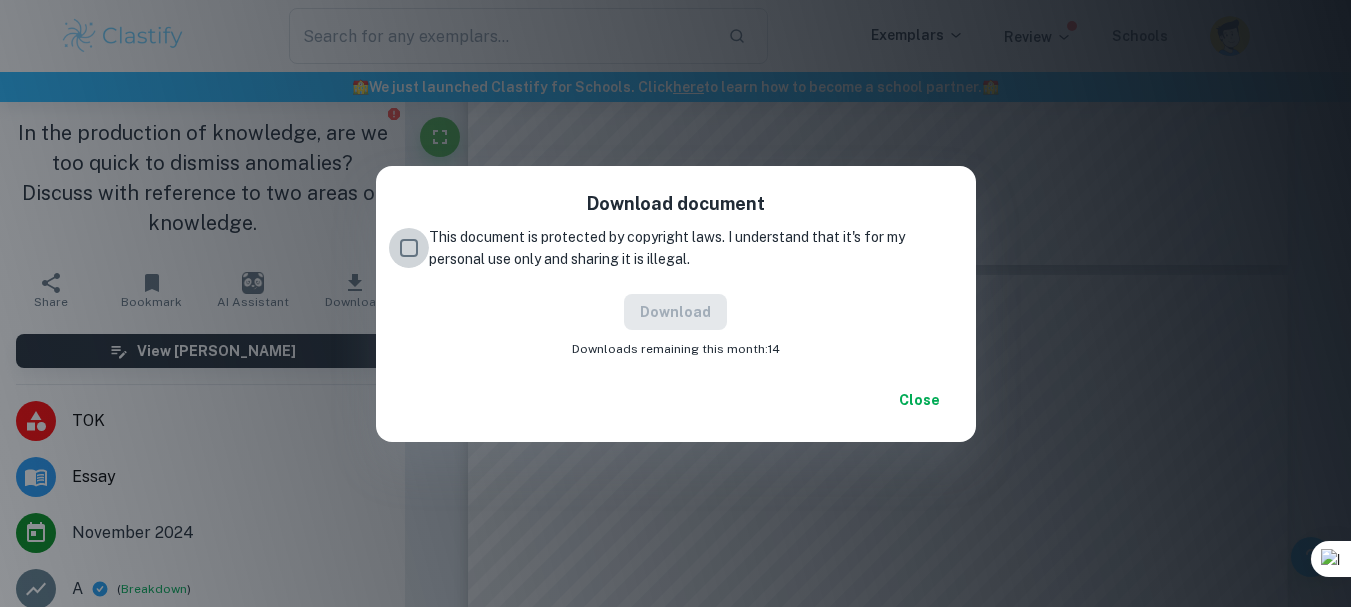 click on "This document is protected by copyright laws. I understand that it's for my personal use only and sharing it is illegal." at bounding box center (409, 248) 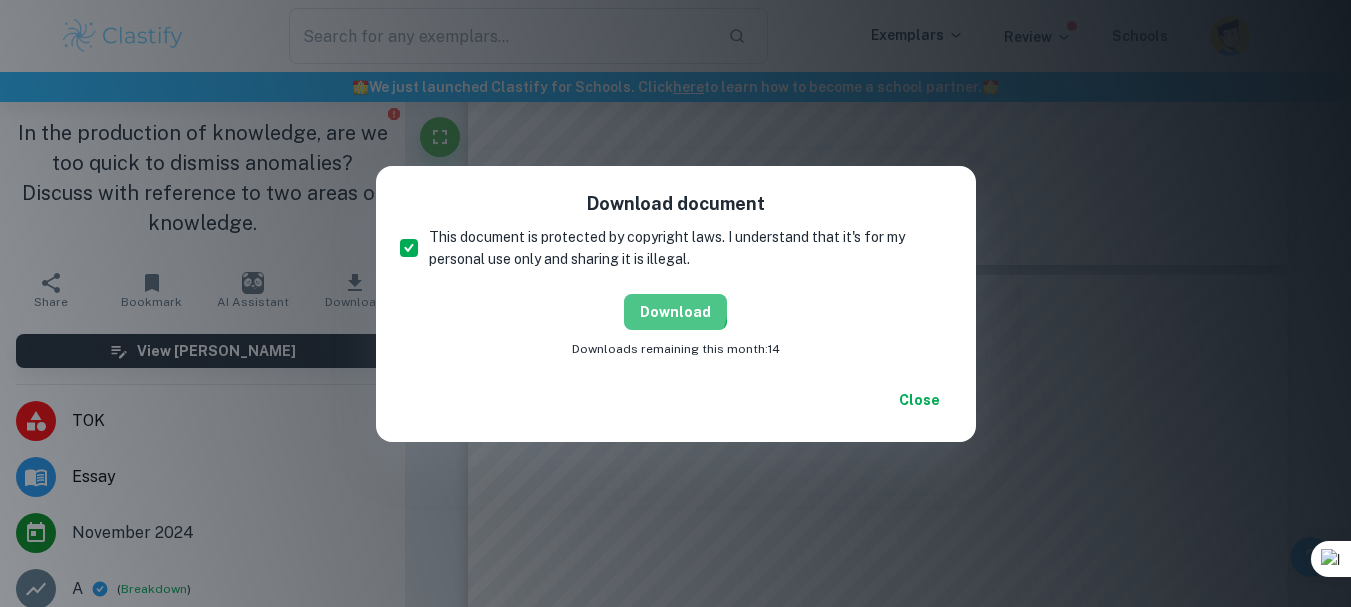 click on "Download" at bounding box center [675, 312] 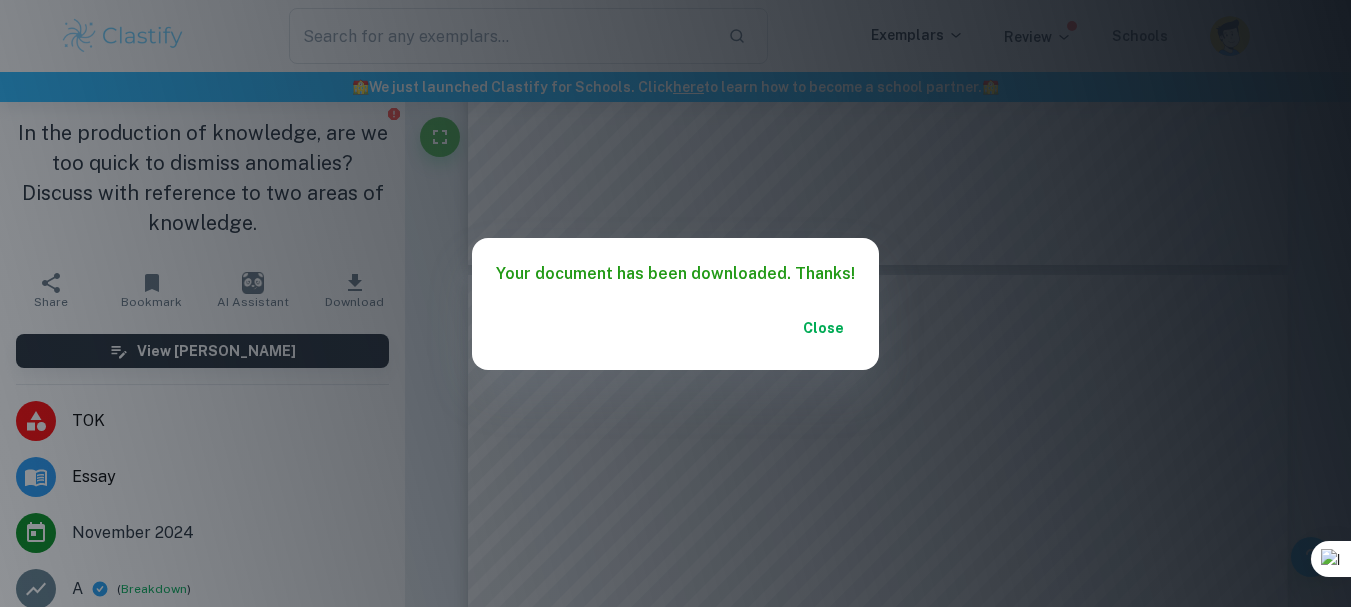click on "Close" at bounding box center [823, 328] 